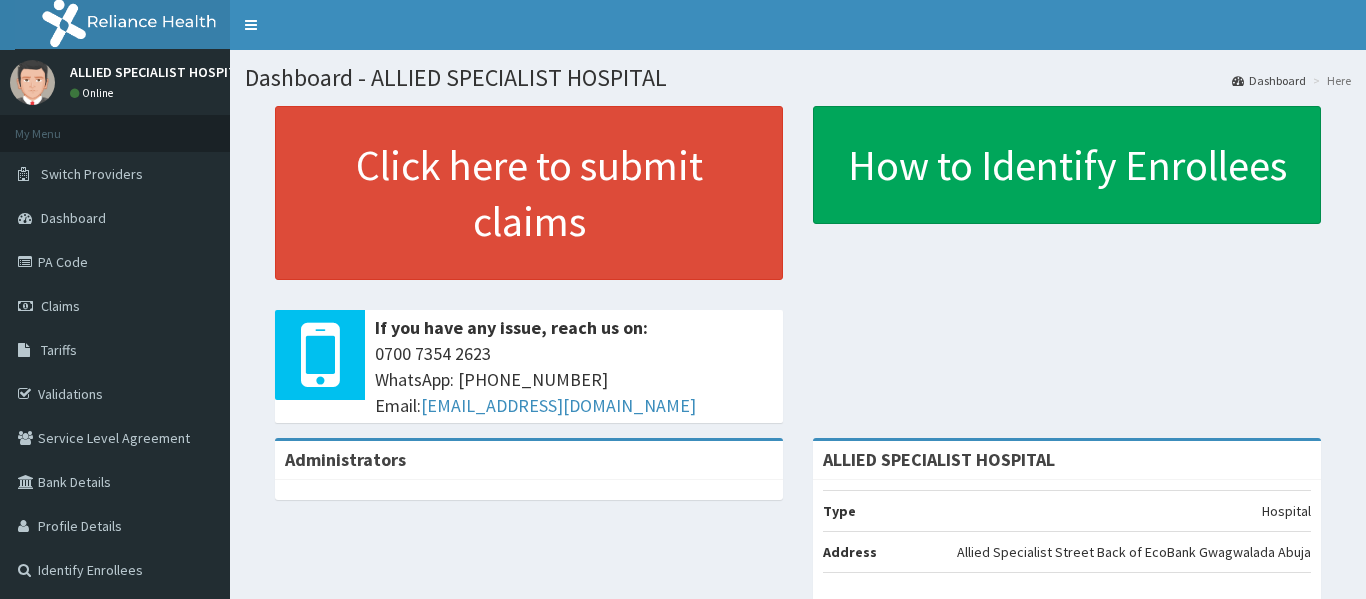scroll, scrollTop: 0, scrollLeft: 0, axis: both 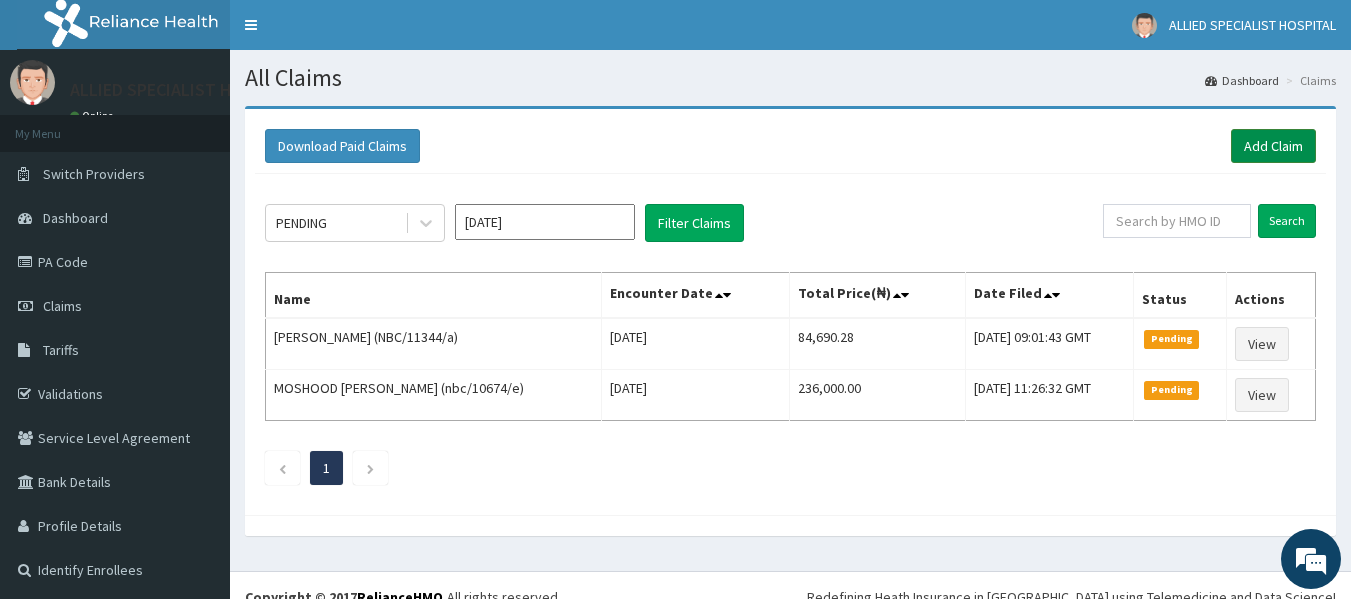 click on "Add Claim" at bounding box center (1273, 146) 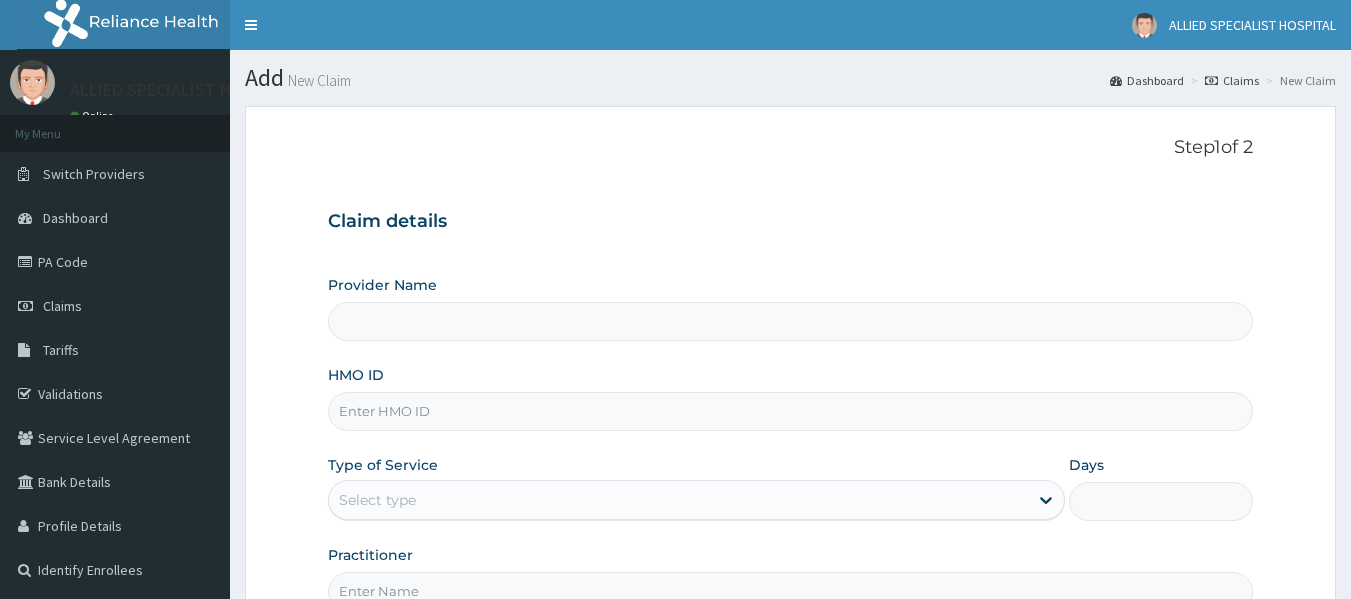 scroll, scrollTop: 0, scrollLeft: 0, axis: both 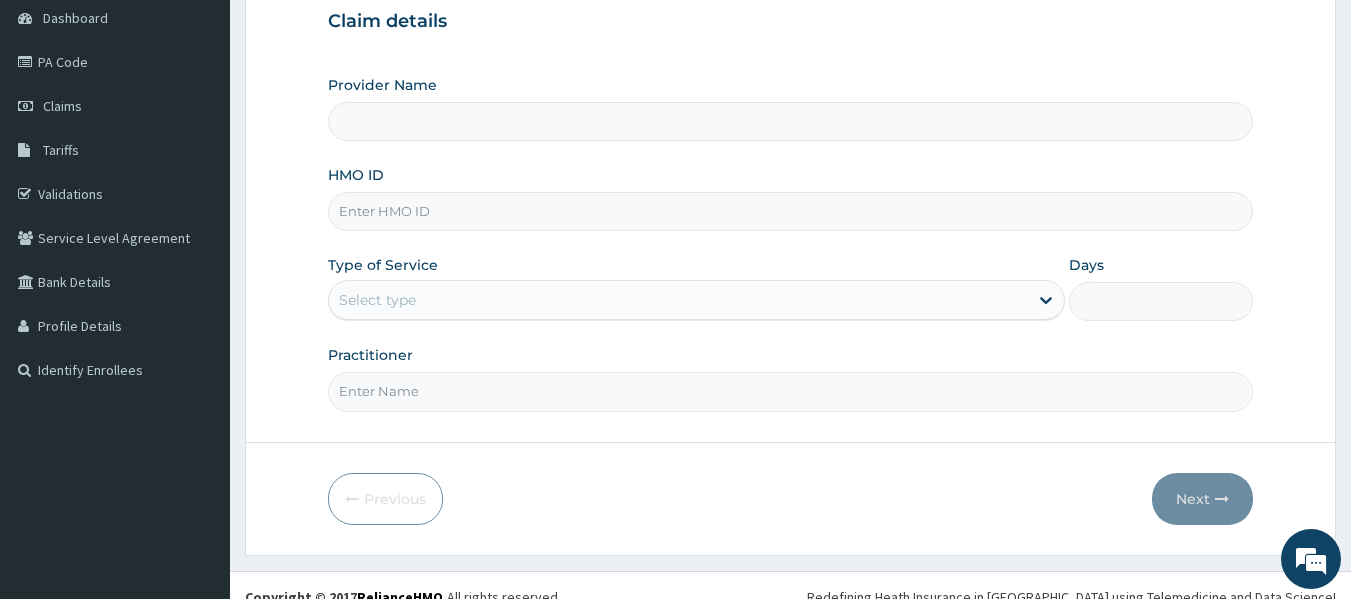 type on "ALLIED SPECIALIST HOSPITAL" 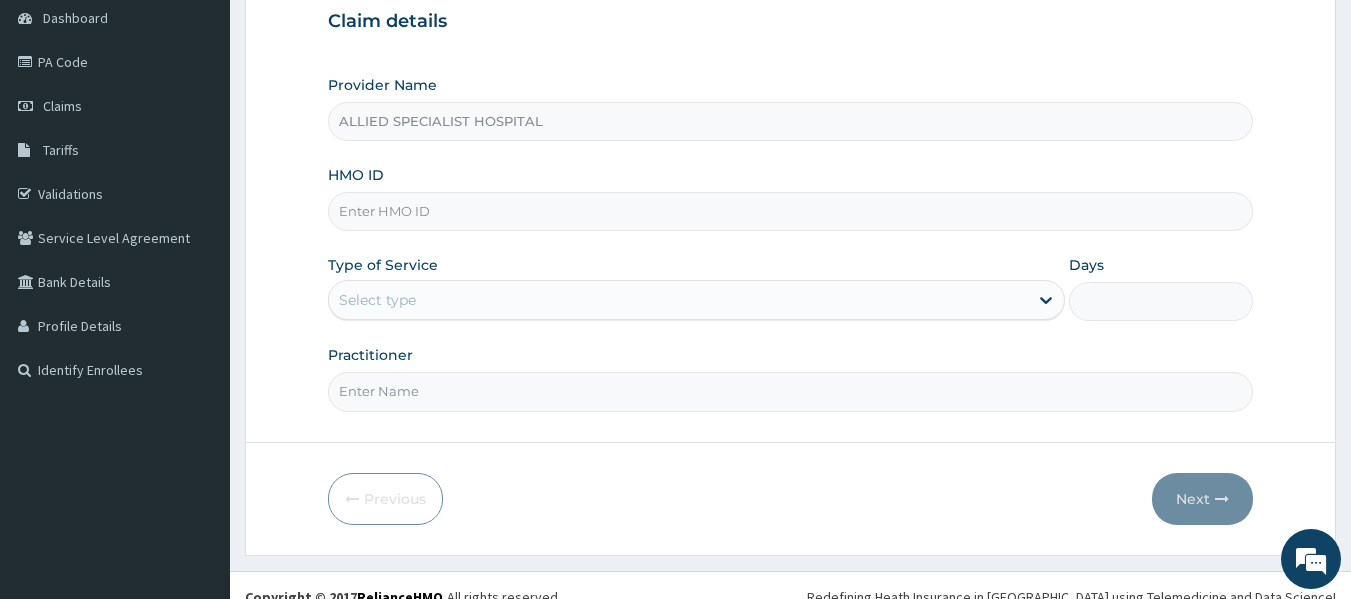click on "HMO ID" at bounding box center (791, 211) 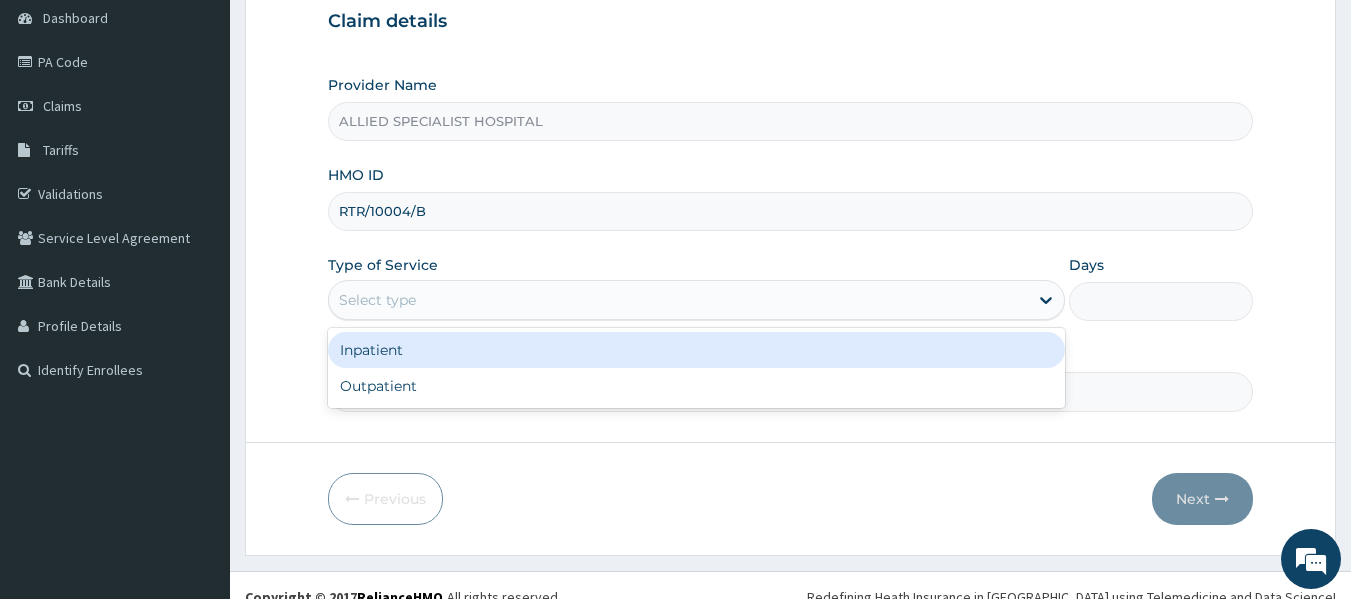 click on "Select type" at bounding box center (678, 300) 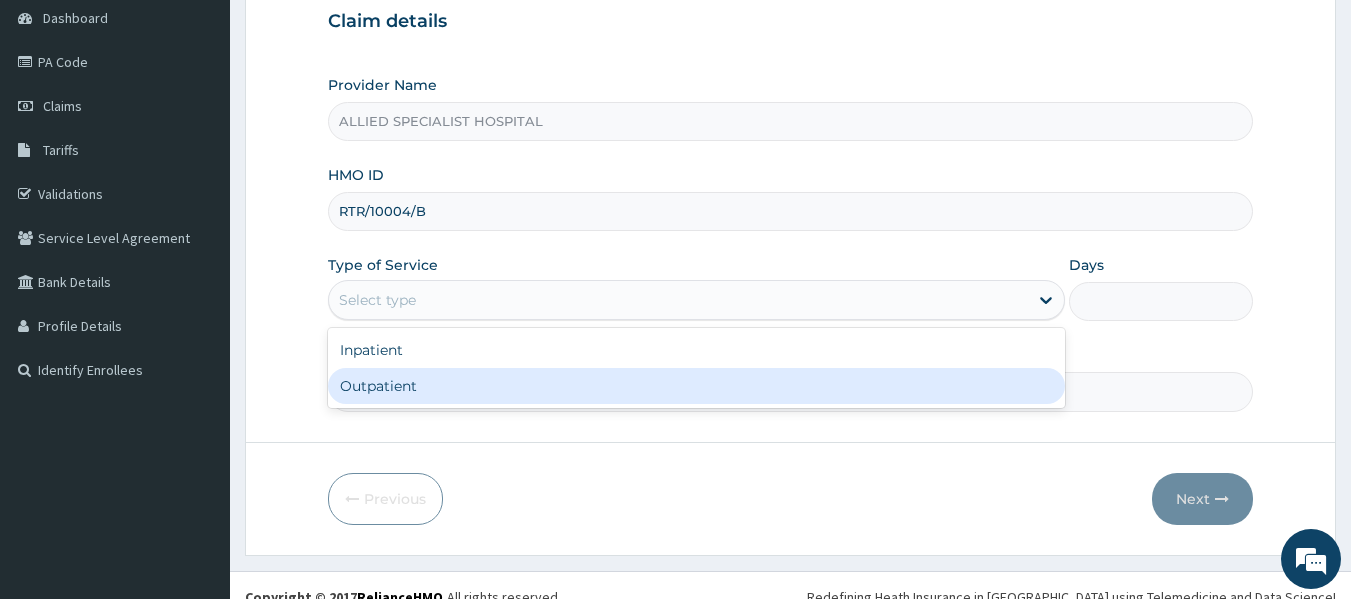 click on "Outpatient" at bounding box center (696, 386) 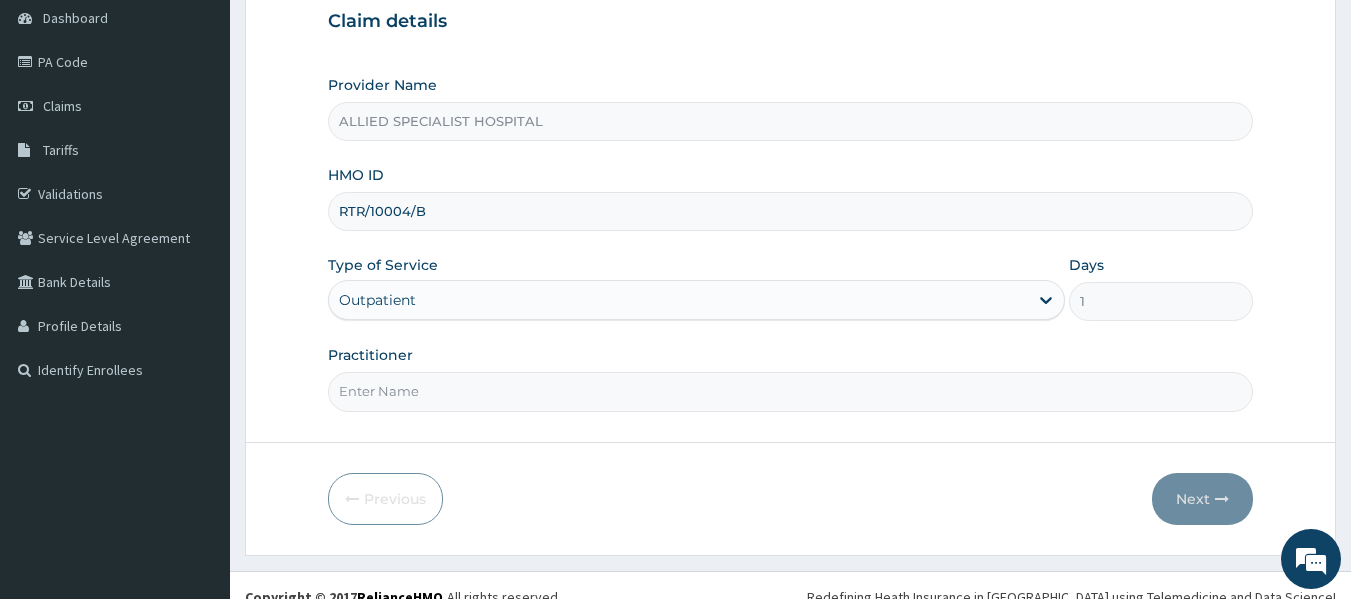 click on "Practitioner" at bounding box center (791, 391) 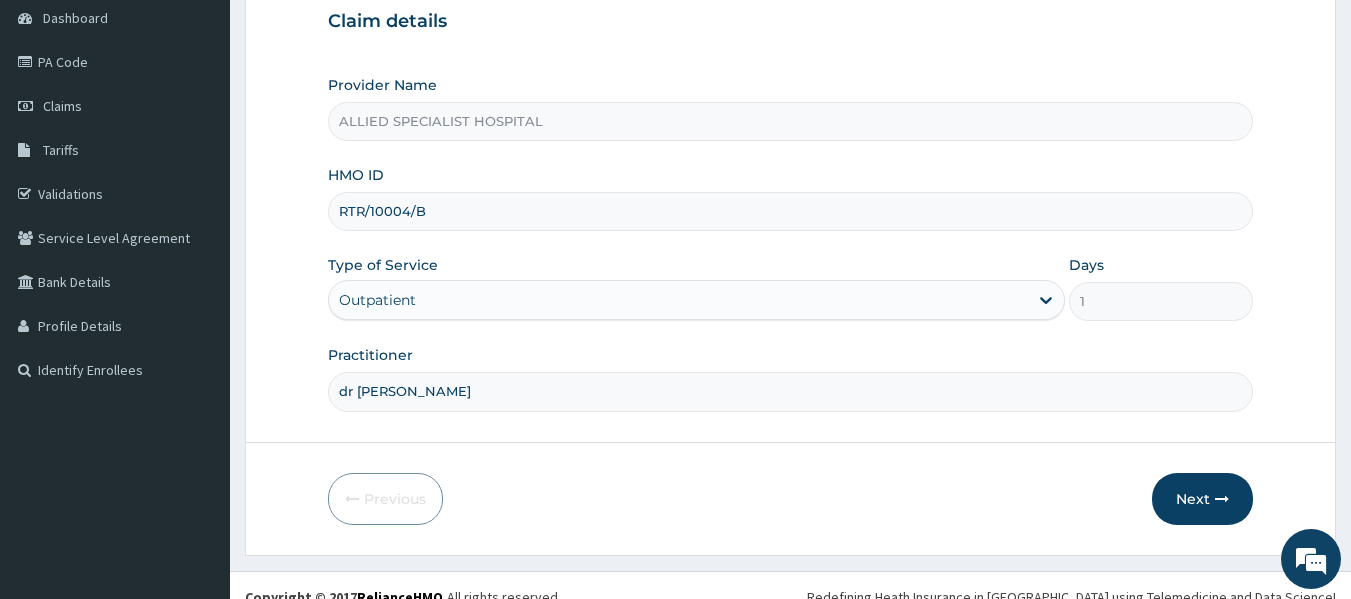 scroll, scrollTop: 0, scrollLeft: 0, axis: both 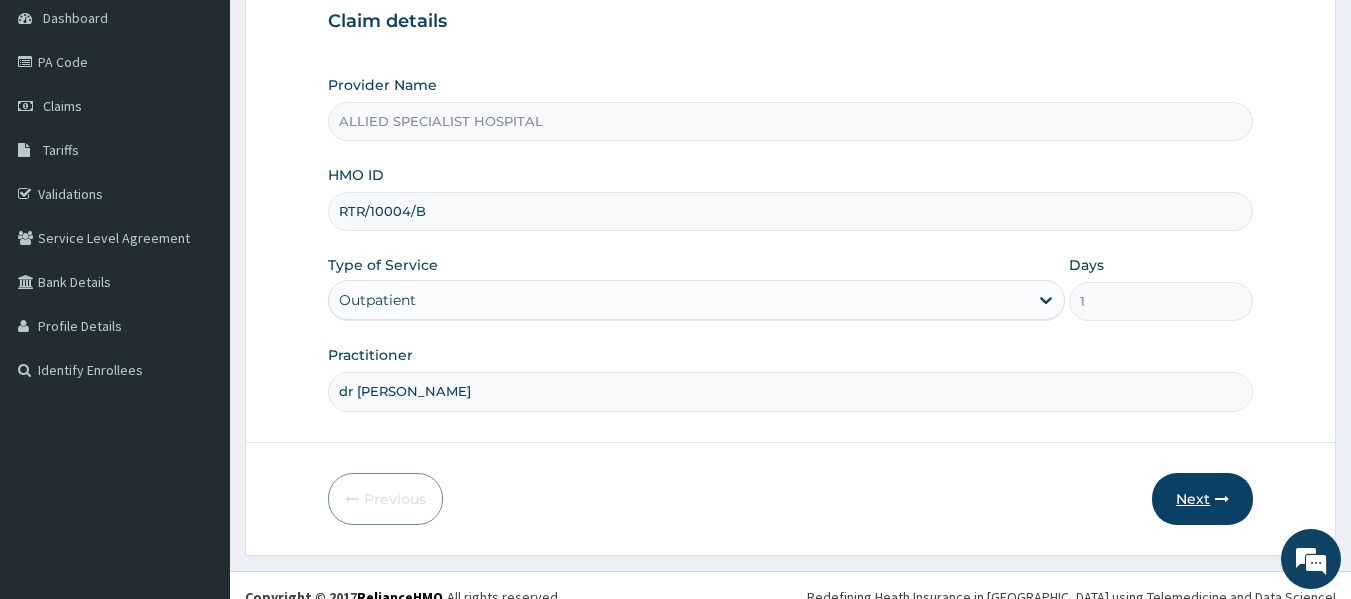 type on "dr sam" 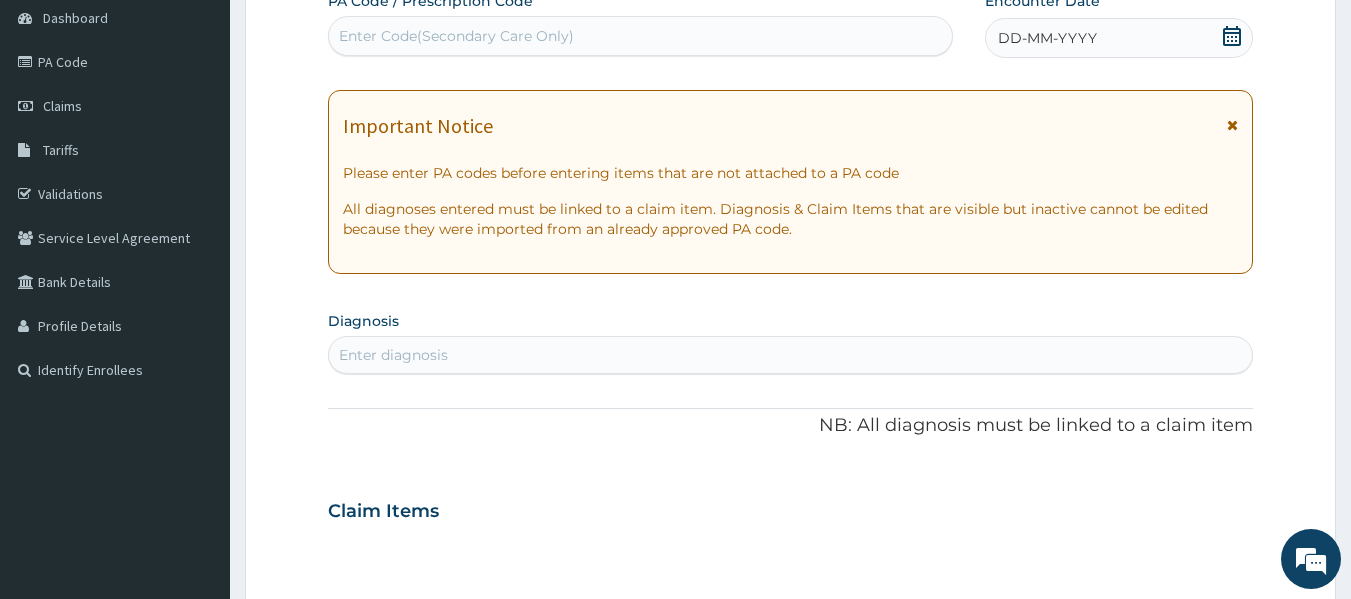 click on "Enter diagnosis" at bounding box center [791, 355] 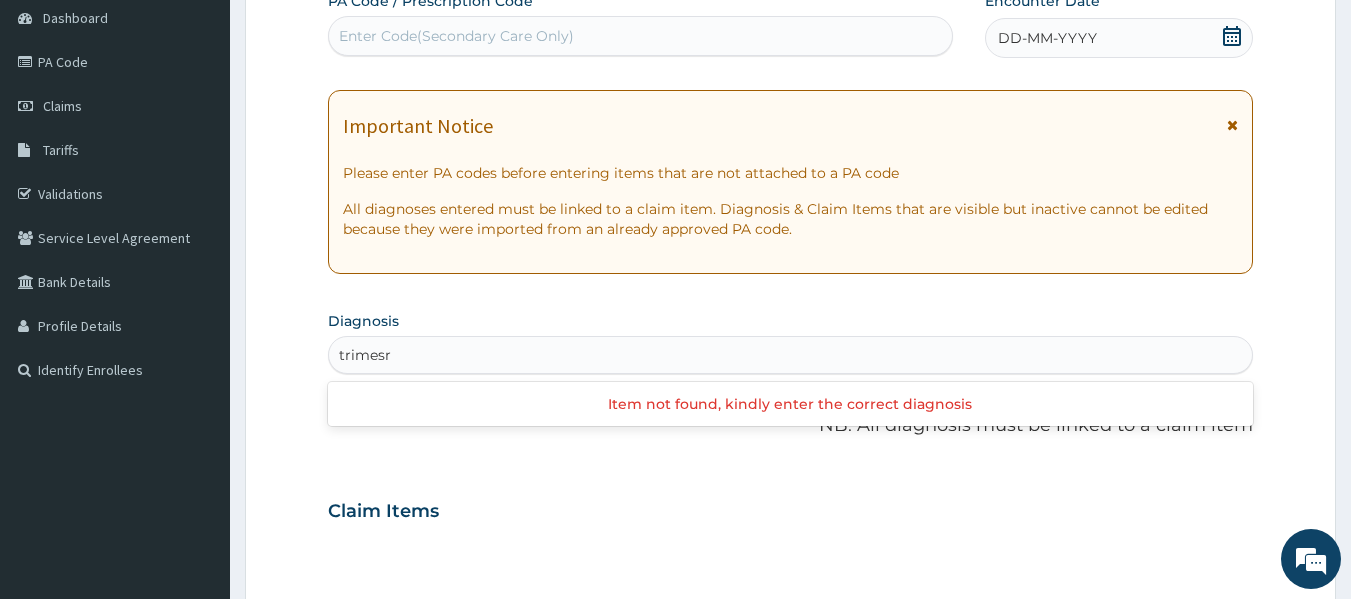 type on "trimes" 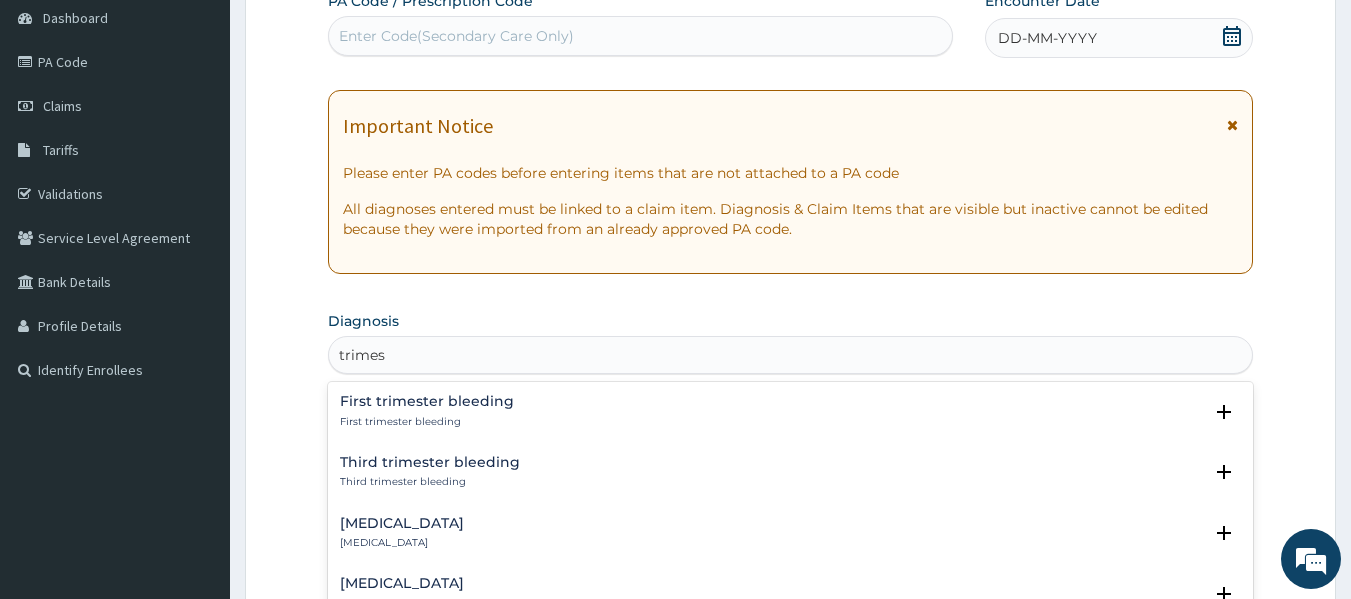 scroll, scrollTop: 100, scrollLeft: 0, axis: vertical 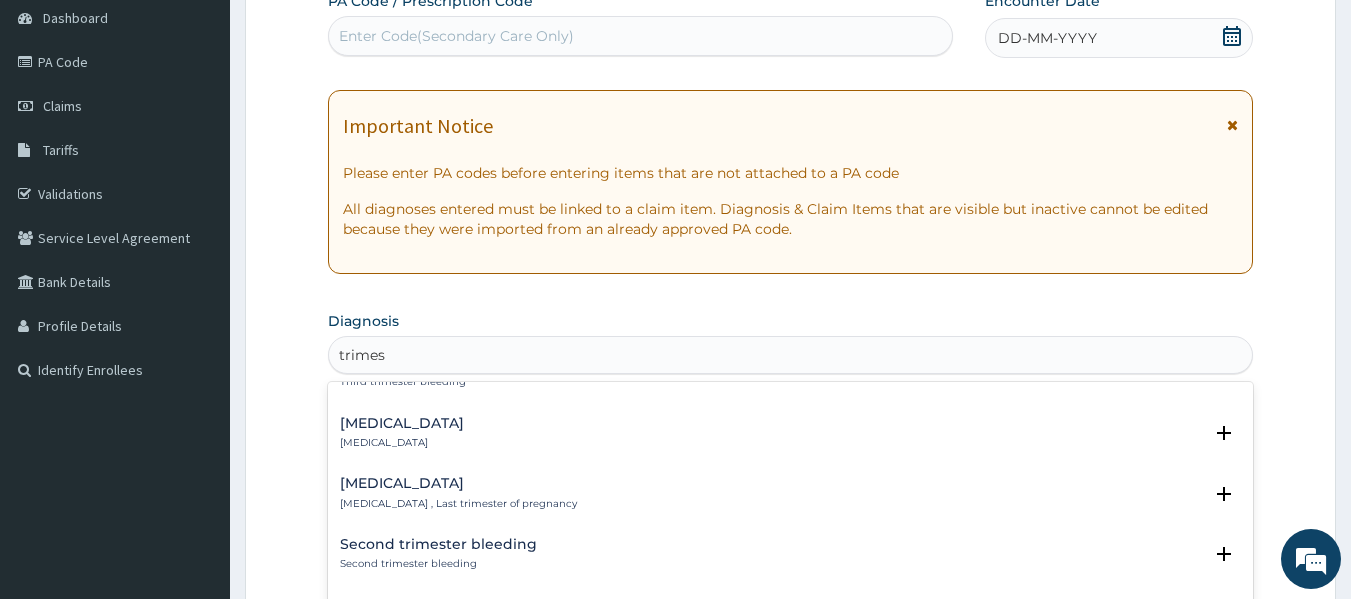 click on "Third trimester pregnancy , Last trimester of pregnancy" at bounding box center (458, 504) 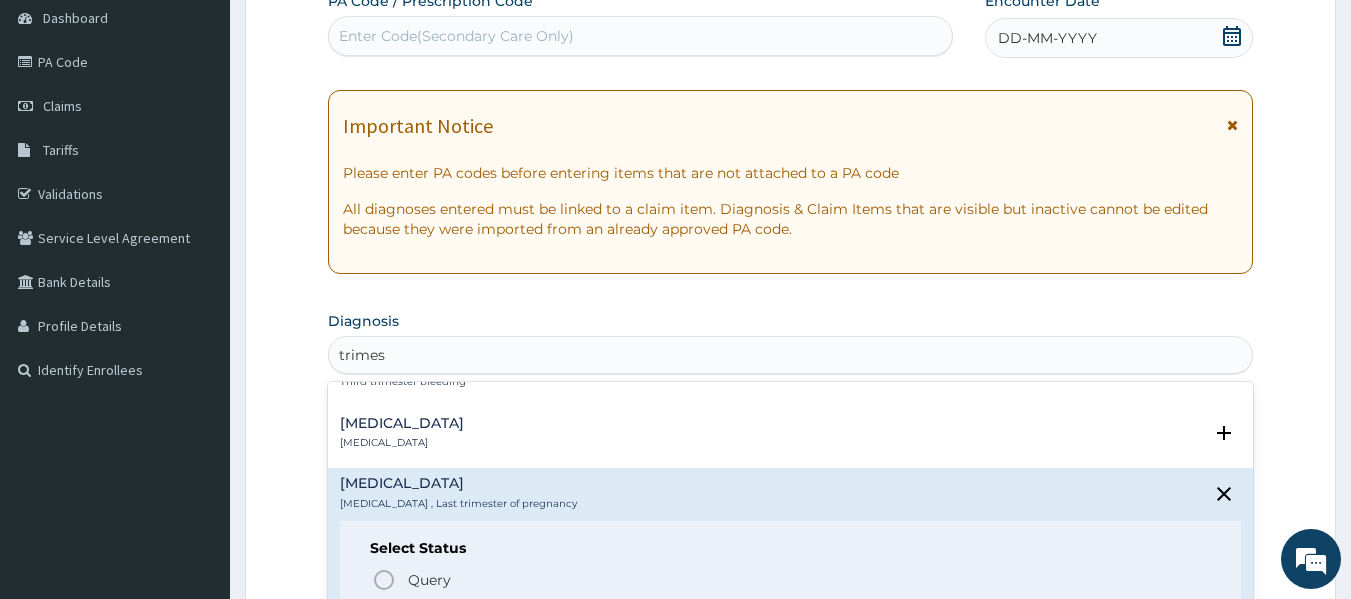 scroll, scrollTop: 300, scrollLeft: 0, axis: vertical 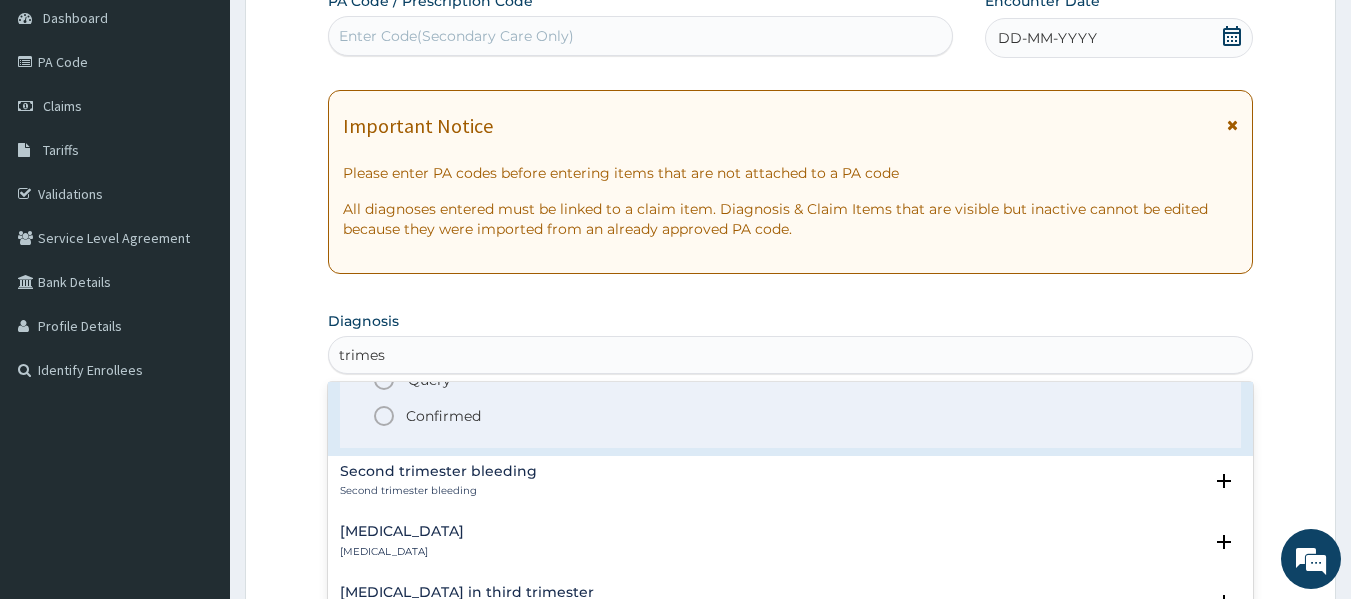 click 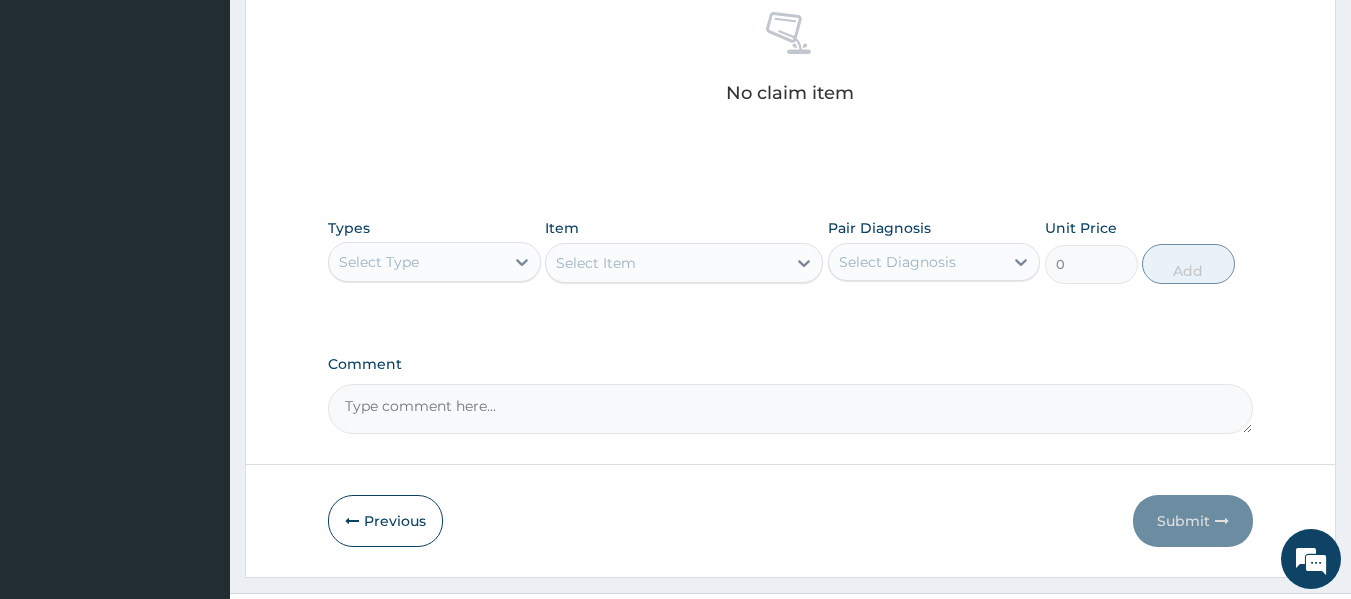 scroll, scrollTop: 800, scrollLeft: 0, axis: vertical 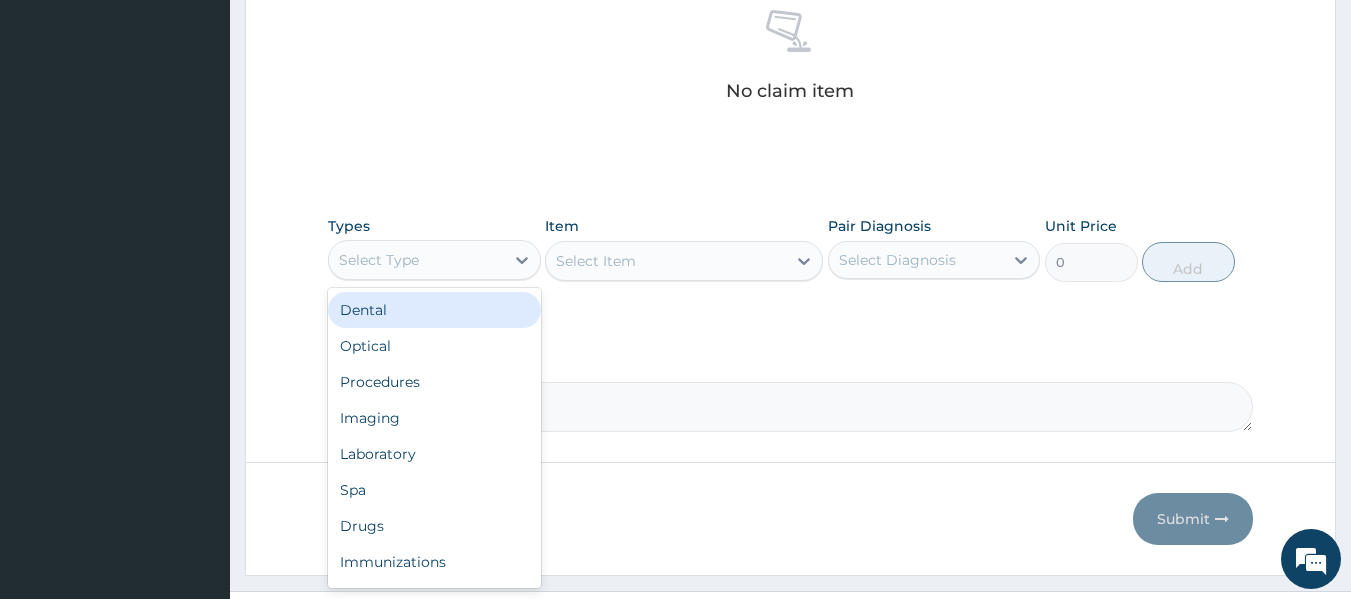 click on "Select Type" at bounding box center [416, 260] 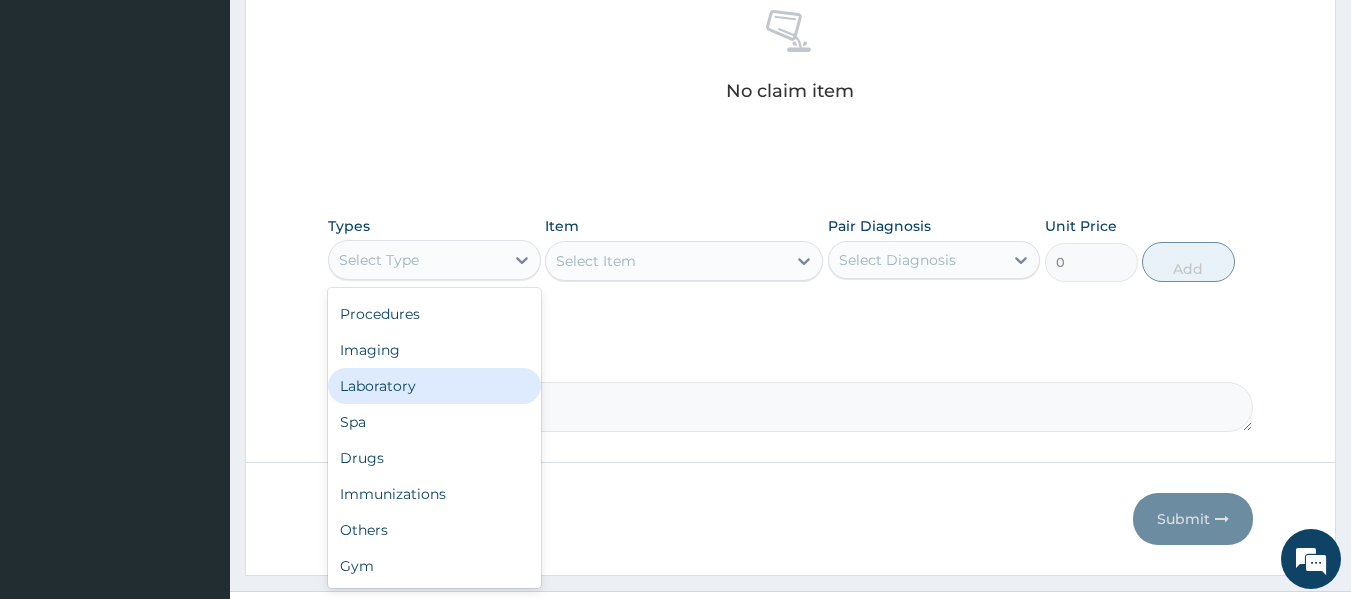 scroll, scrollTop: 0, scrollLeft: 0, axis: both 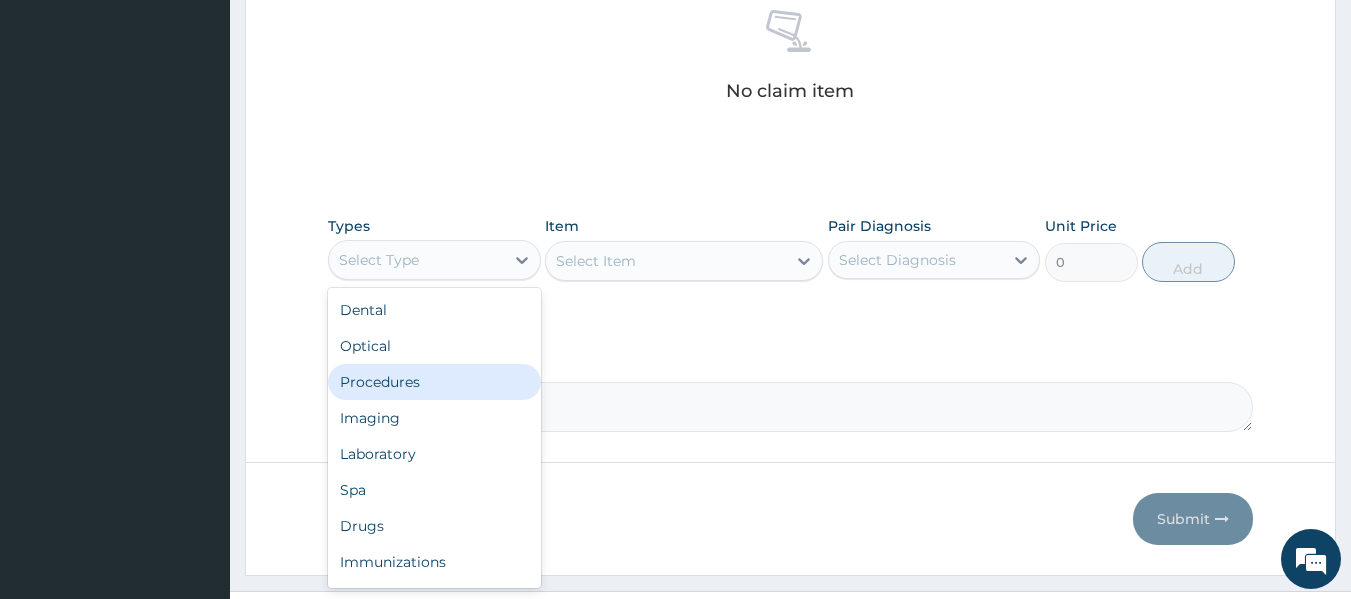 click on "Procedures" at bounding box center (434, 382) 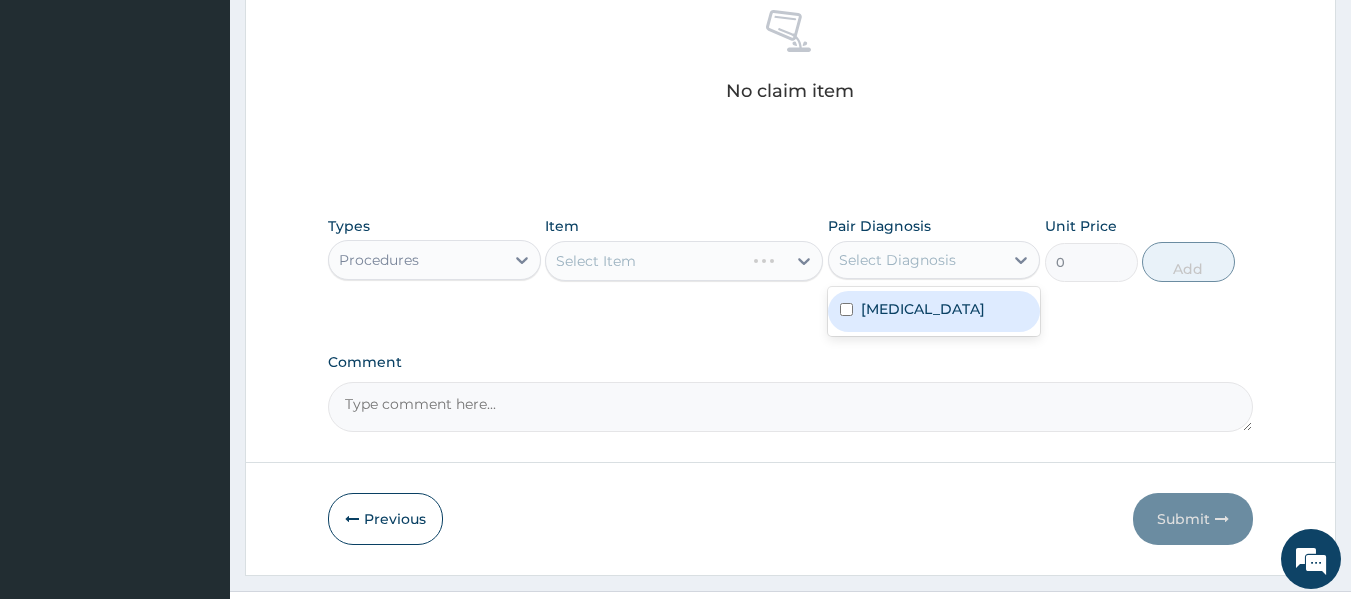 click on "Select Diagnosis" at bounding box center (897, 260) 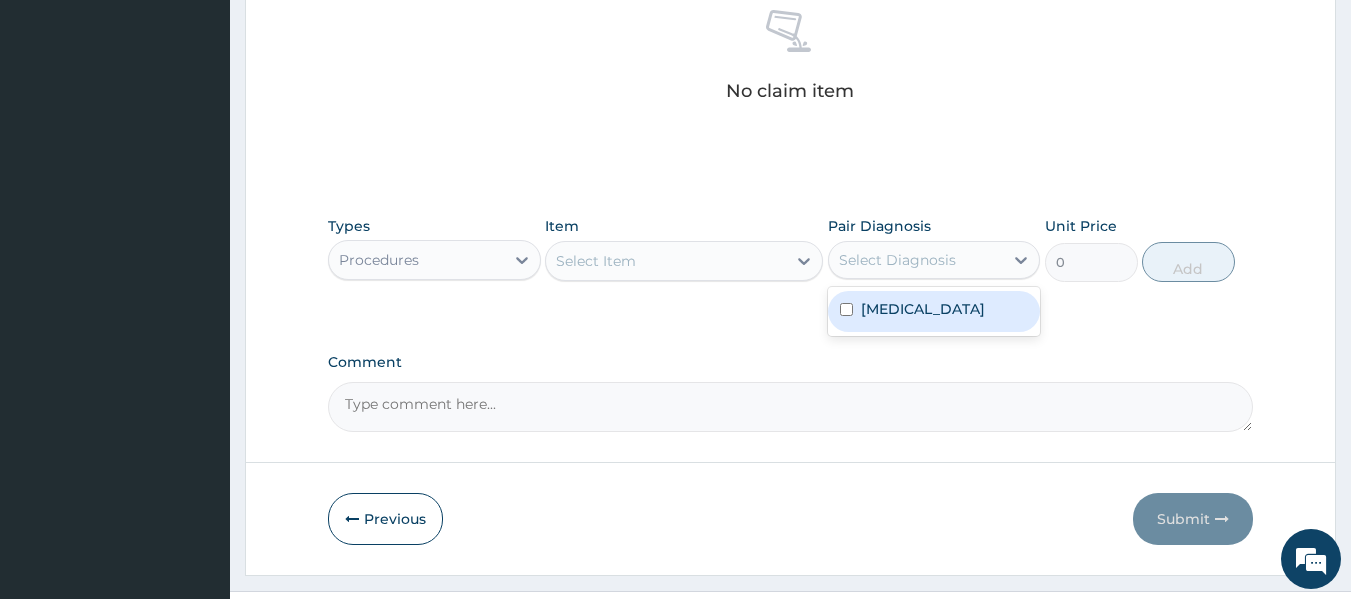 click at bounding box center [846, 309] 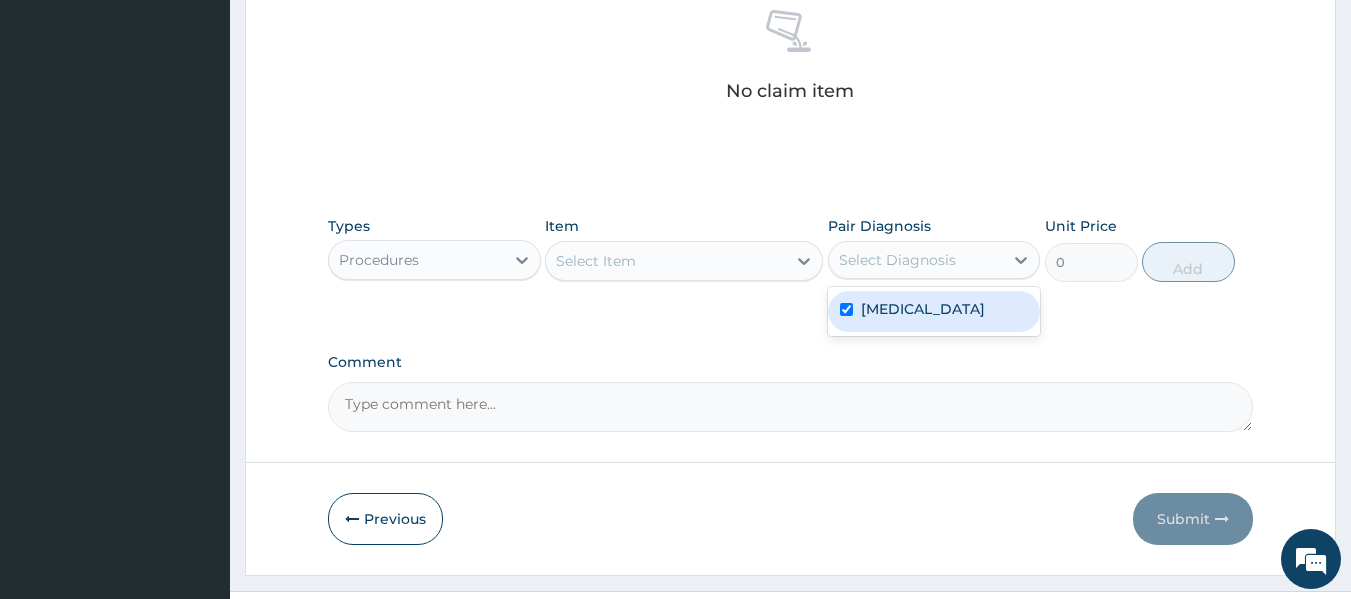 checkbox on "true" 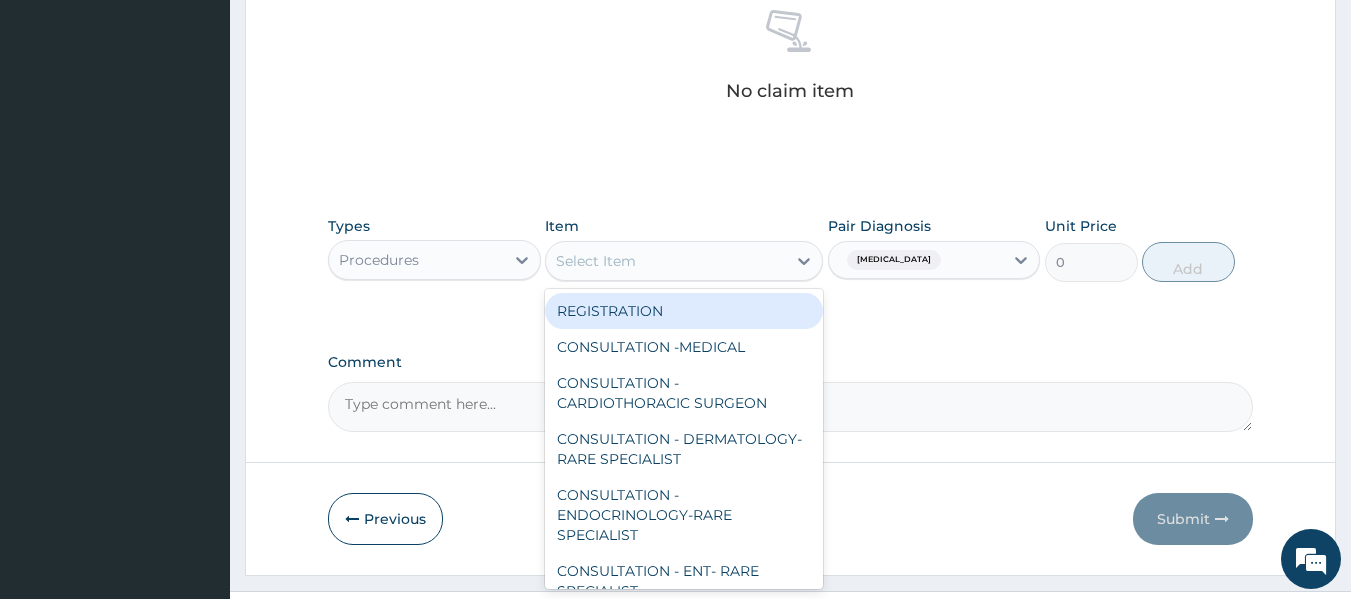 click on "Select Item" at bounding box center [666, 261] 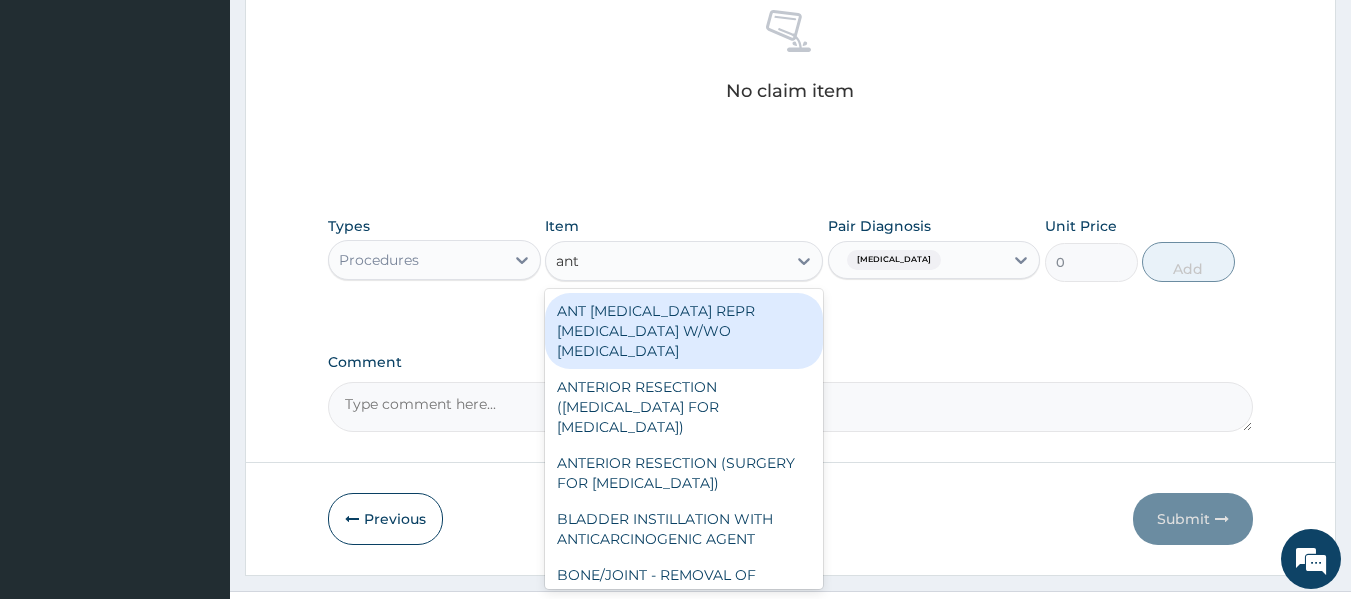 type on "ante" 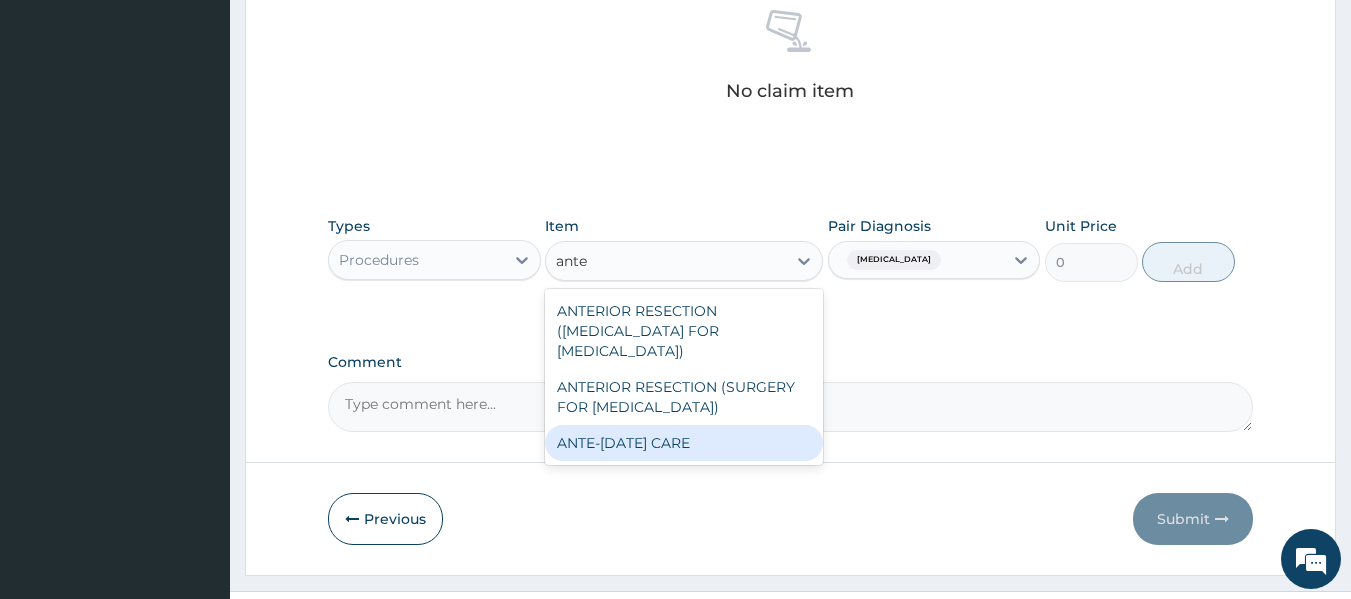 click on "ANTE-NATAL CARE" at bounding box center (684, 443) 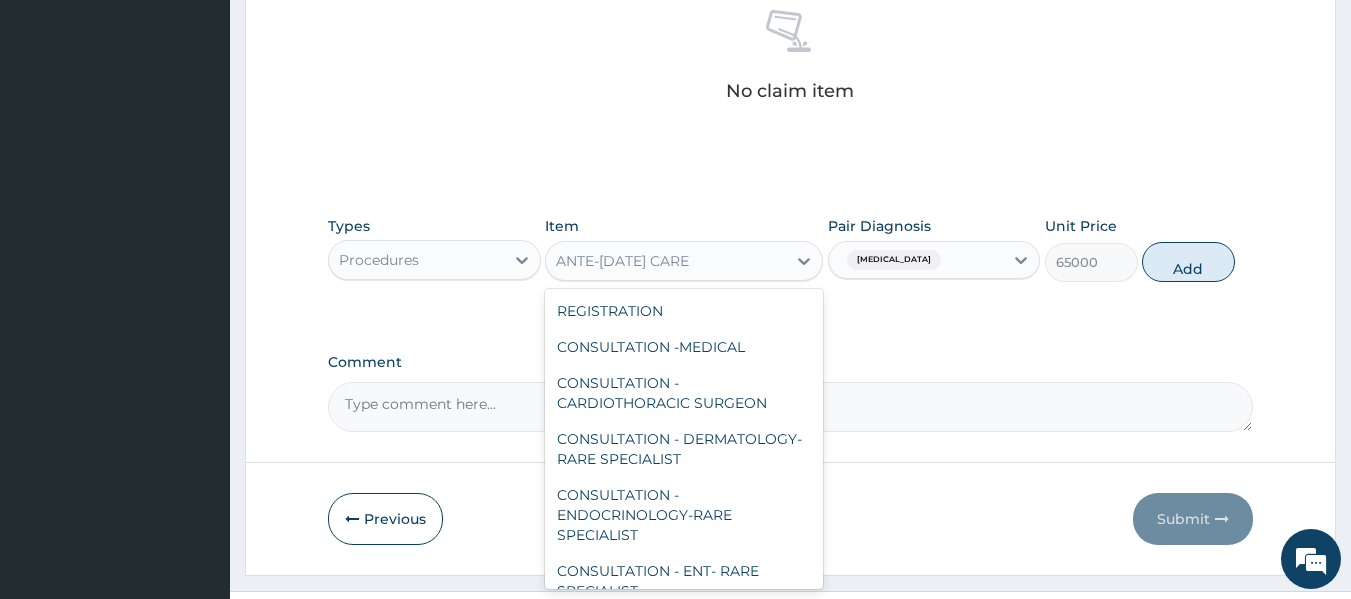 click on "ANTE-NATAL CARE" at bounding box center (666, 261) 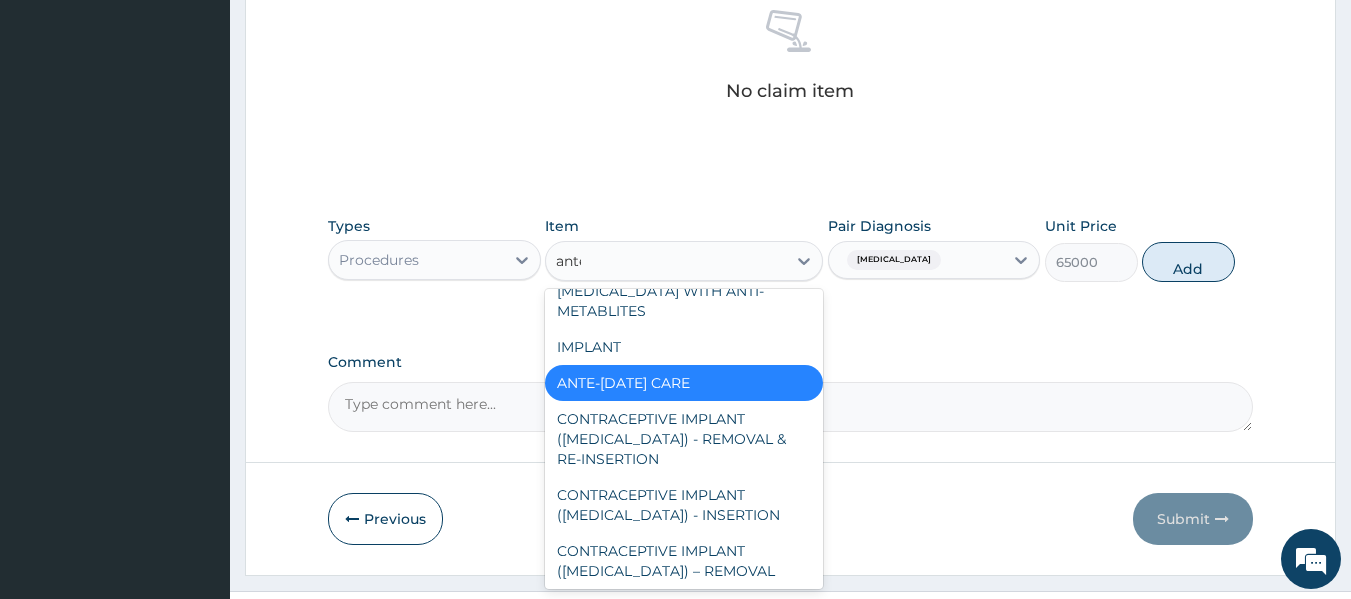 scroll, scrollTop: 0, scrollLeft: 0, axis: both 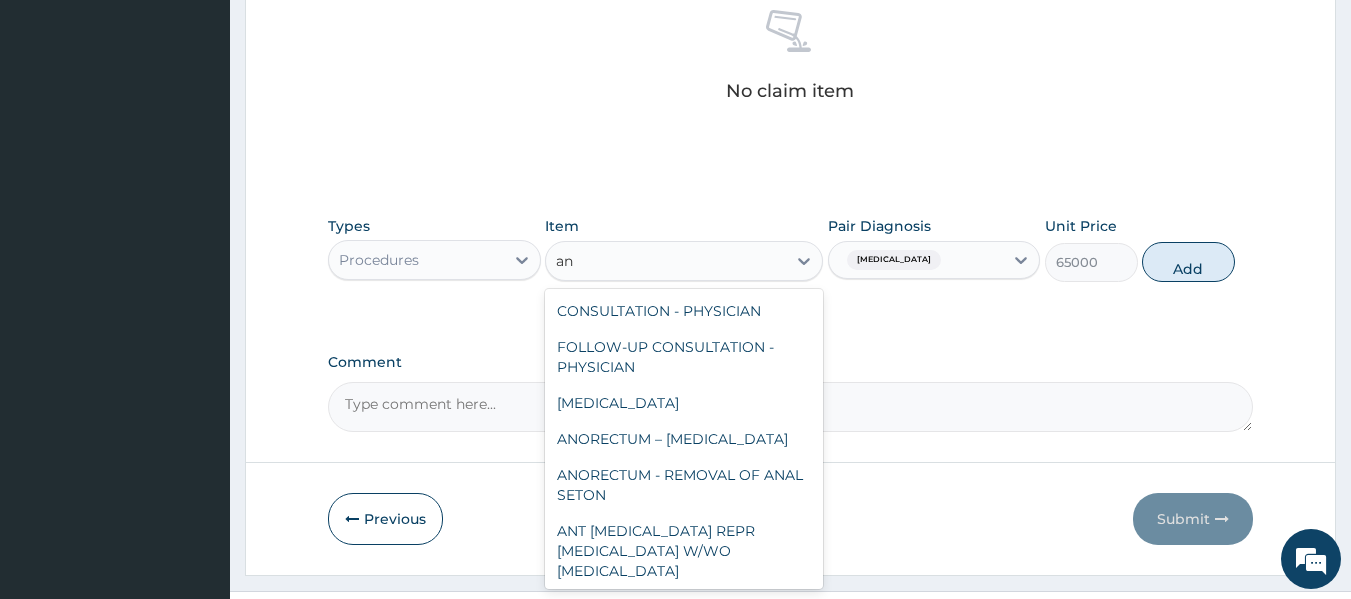 type on "a" 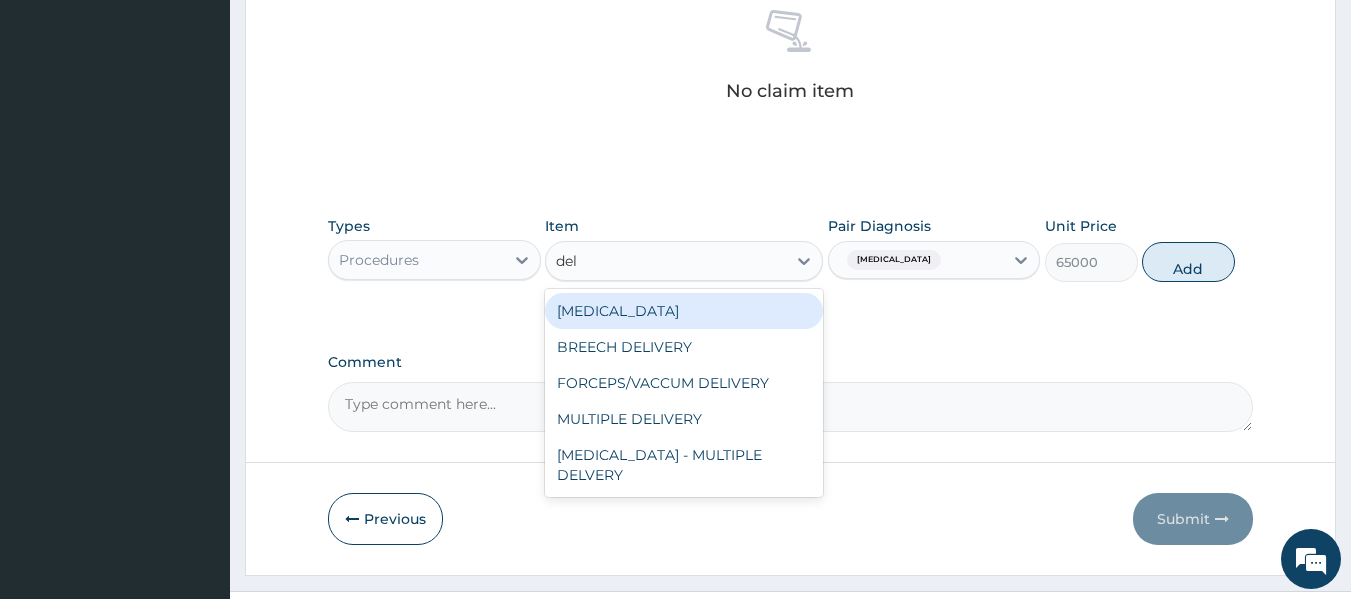 type on "deli" 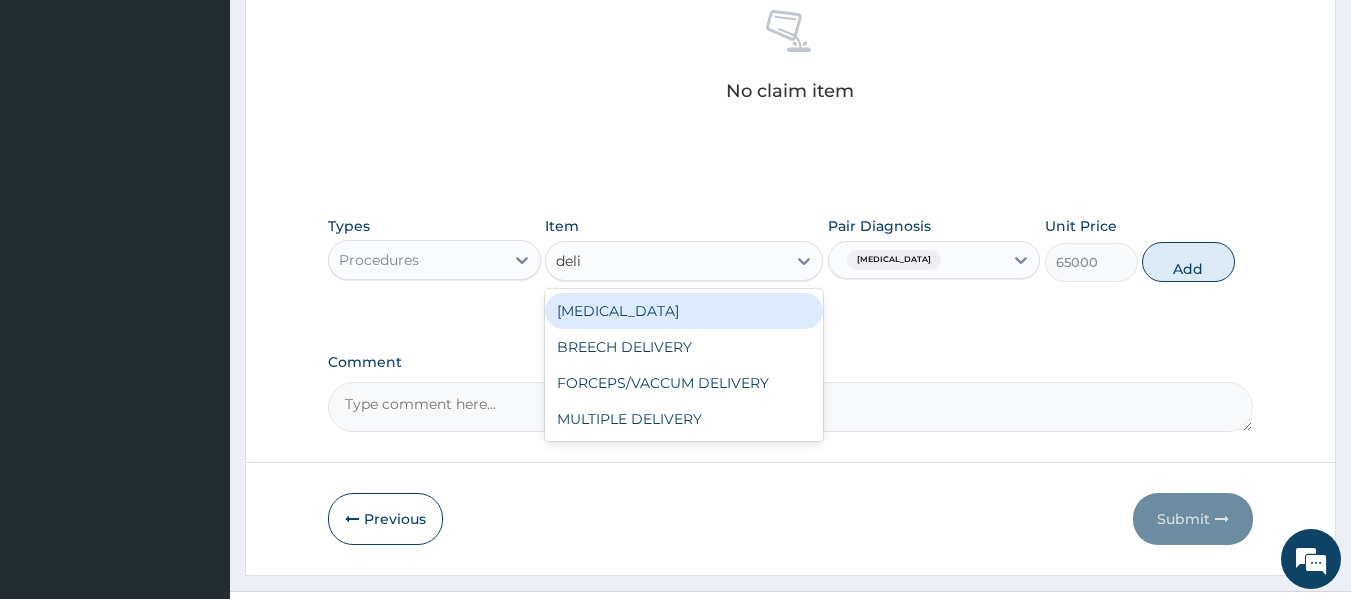 click on "NORMAL DELIVERY" at bounding box center (684, 311) 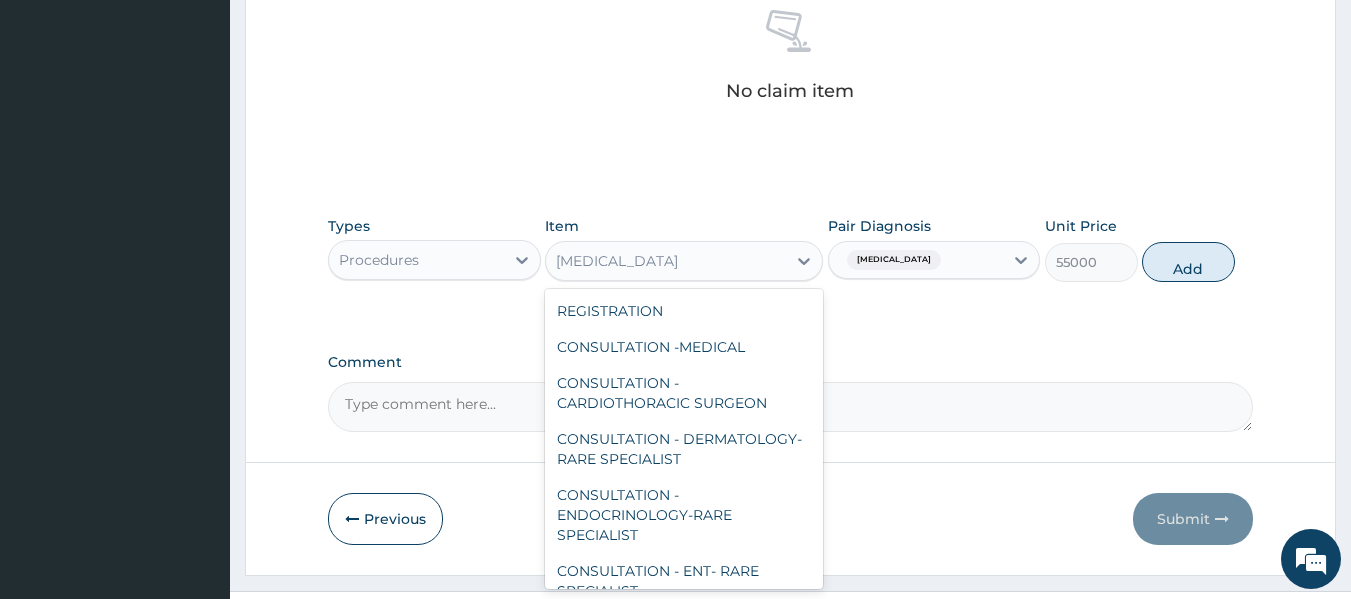 click on "NORMAL DELIVERY" at bounding box center [666, 261] 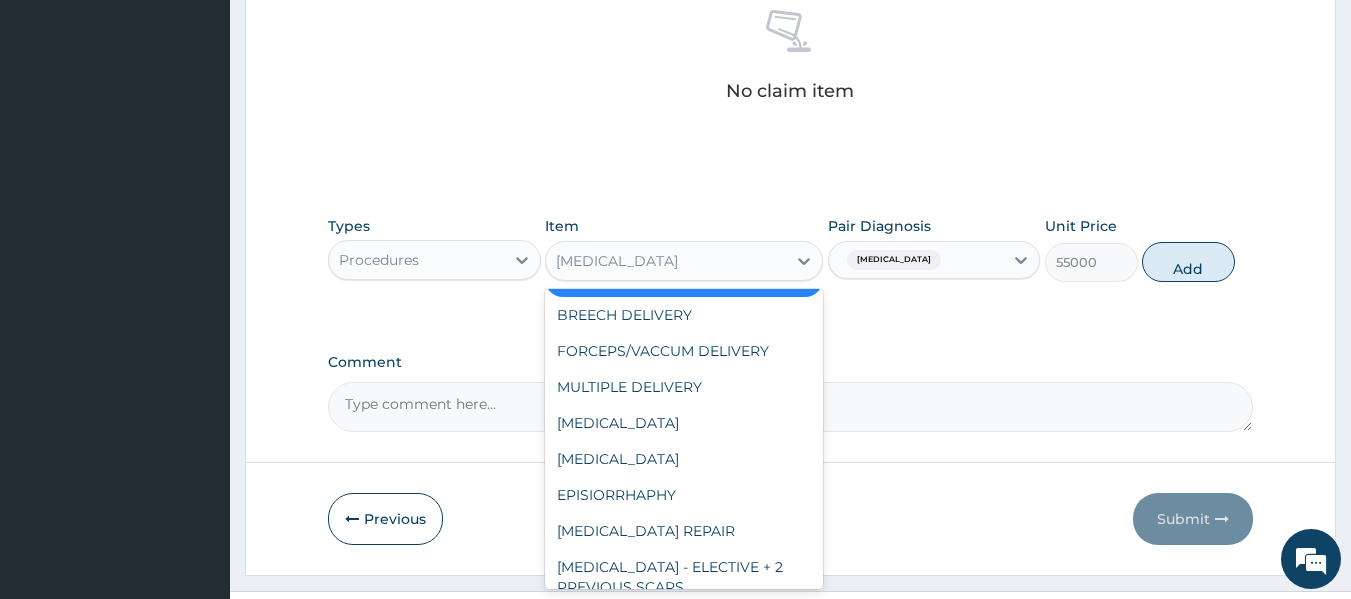 scroll, scrollTop: 15212, scrollLeft: 0, axis: vertical 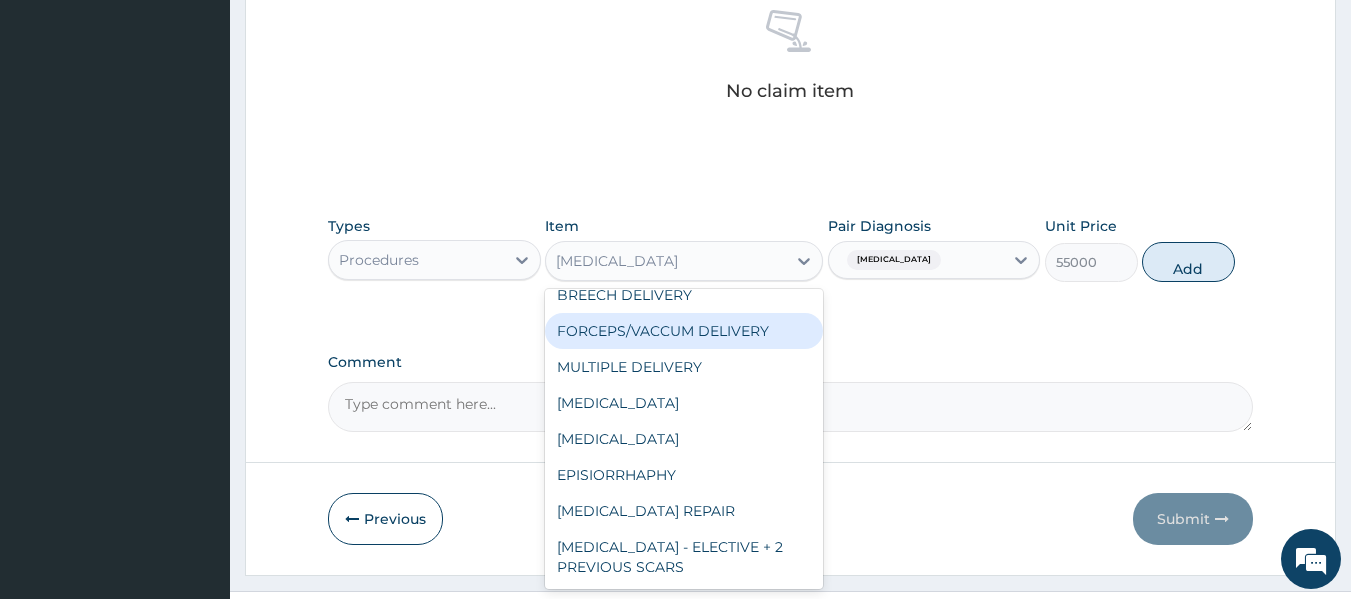 click on "FORCEPS/VACCUM DELIVERY" at bounding box center [684, 331] 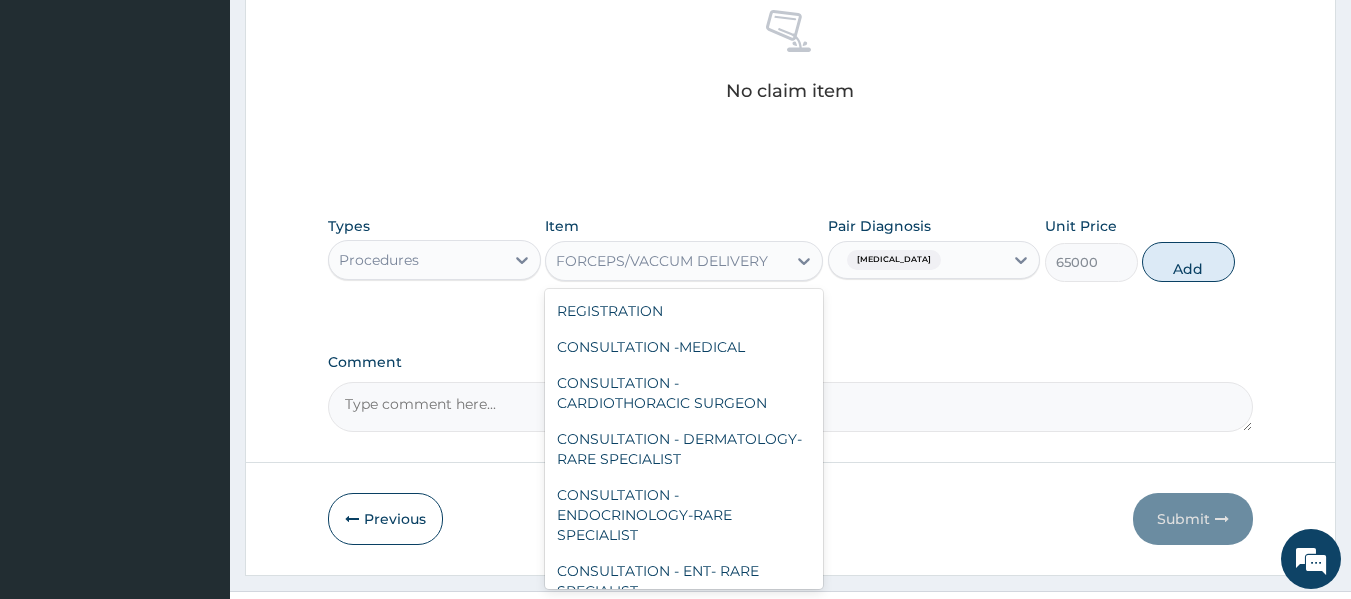 click on "FORCEPS/VACCUM DELIVERY" at bounding box center [666, 261] 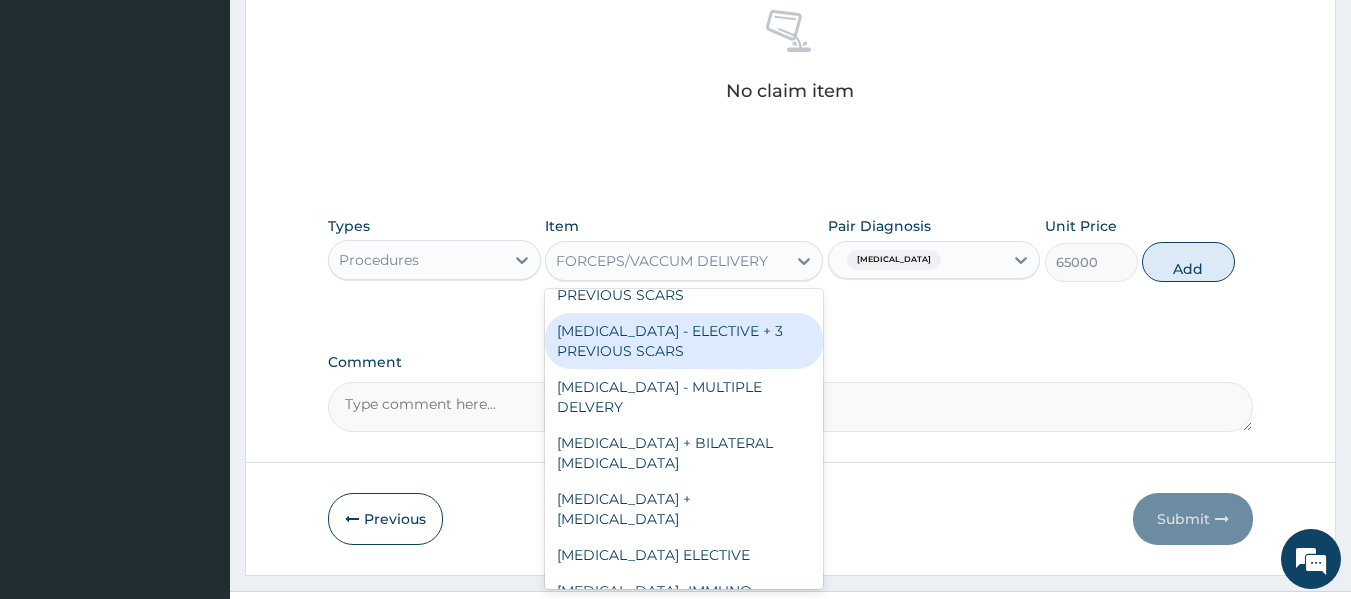 scroll, scrollTop: 15584, scrollLeft: 0, axis: vertical 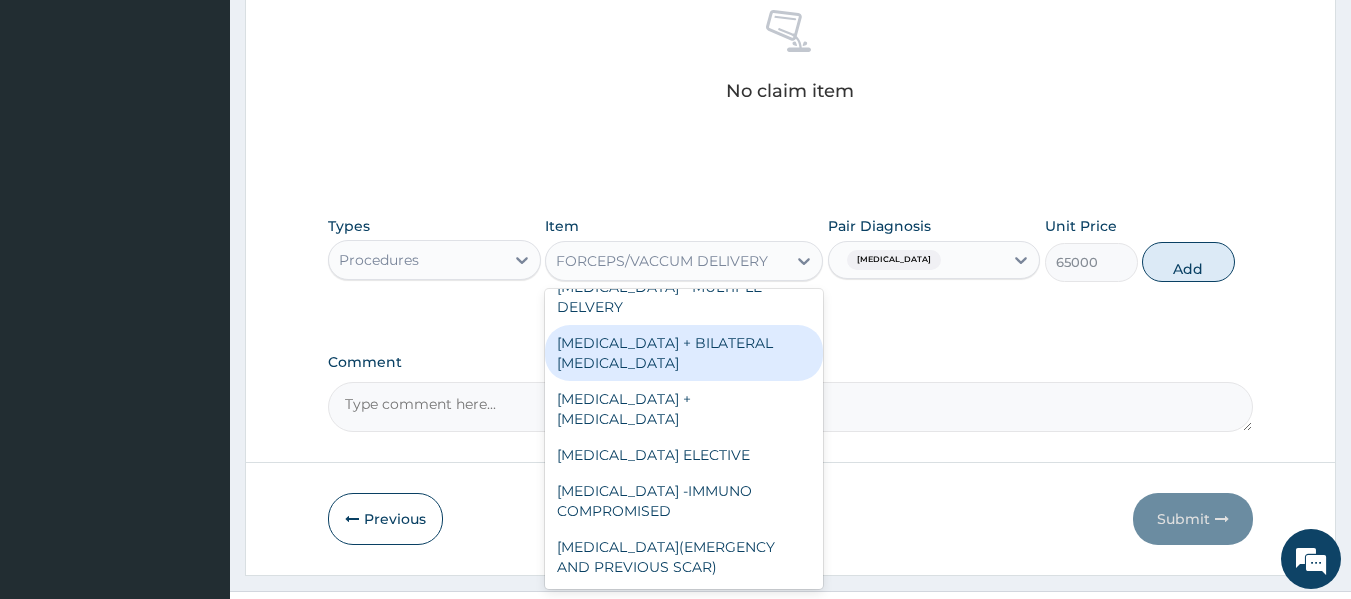 click on "CAESAREAN SECTION + BILATERAL TUBAL LIGATION" at bounding box center (684, 353) 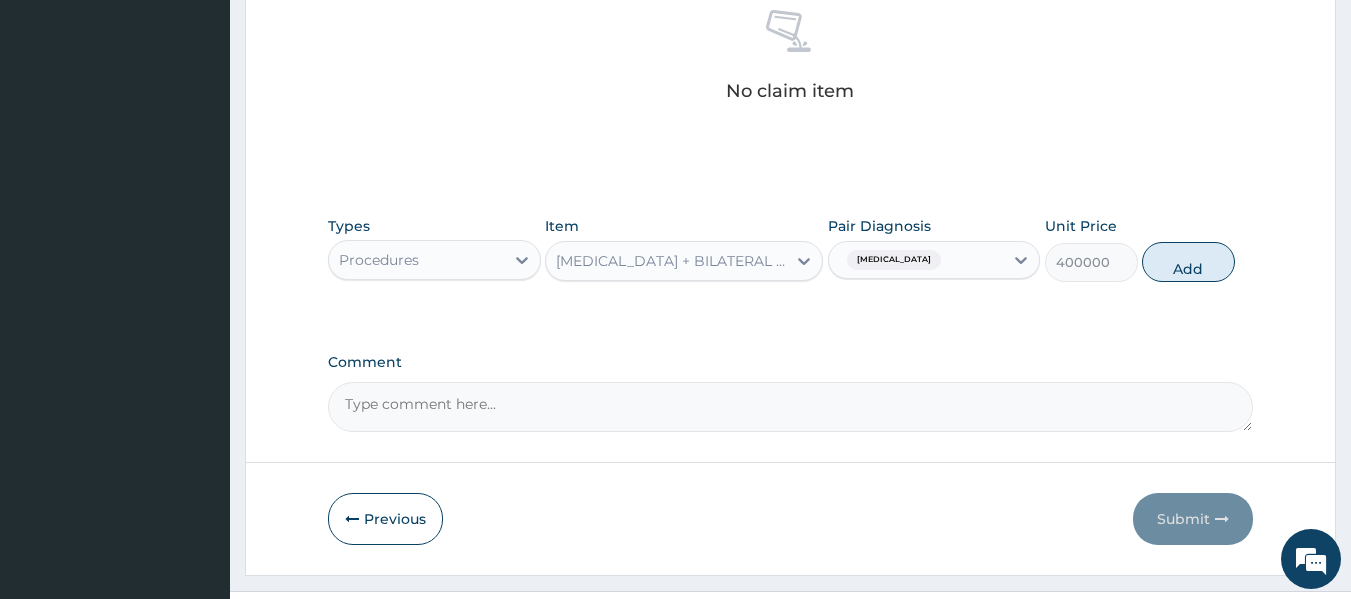 click on "CAESAREAN SECTION + BILATERAL TUBAL LIGATION" at bounding box center [666, 261] 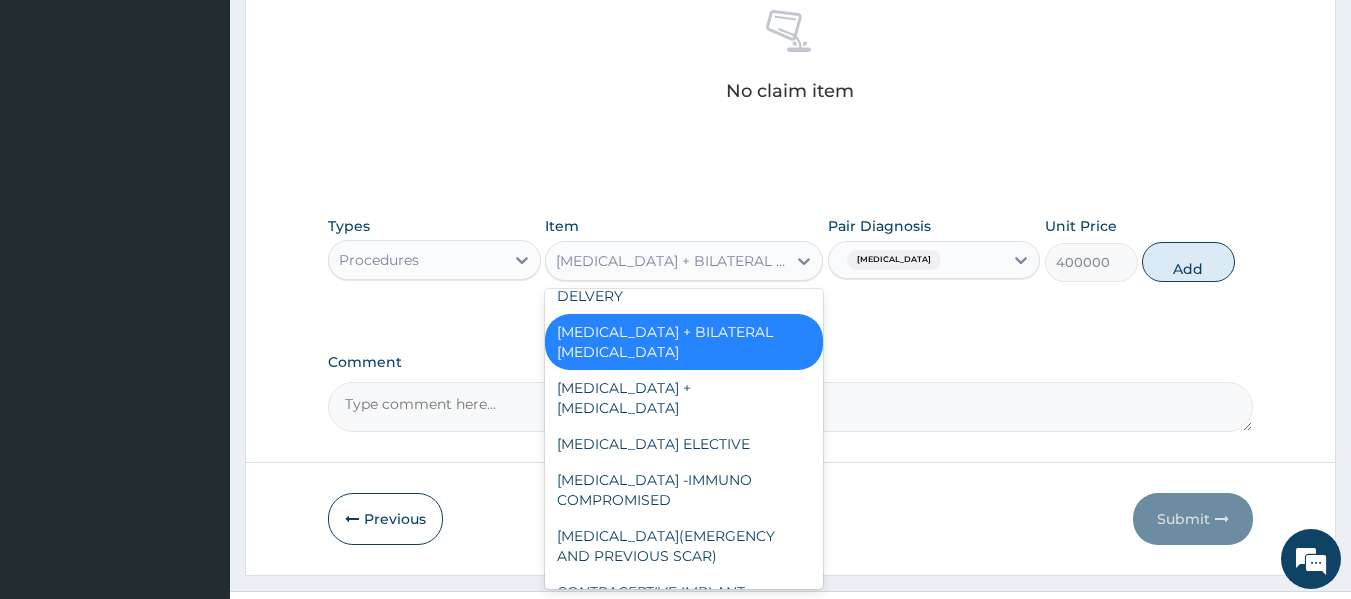scroll, scrollTop: 15695, scrollLeft: 0, axis: vertical 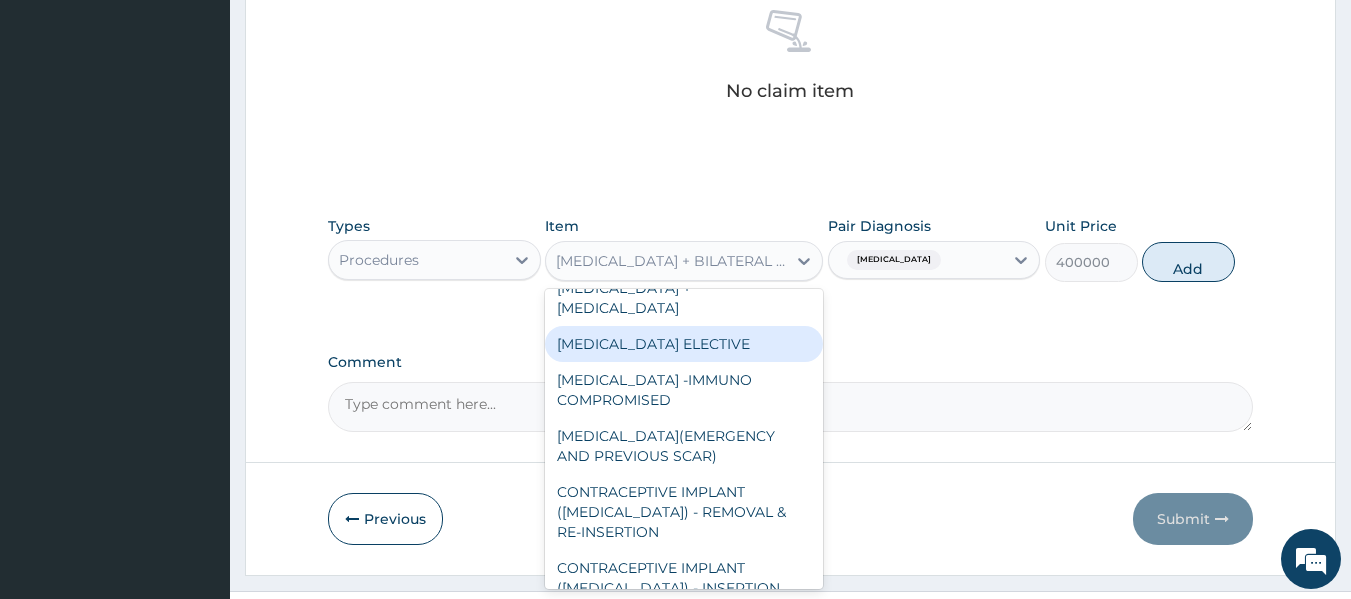 click on "CAESAREAN SECTION  ELECTIVE" at bounding box center [684, 344] 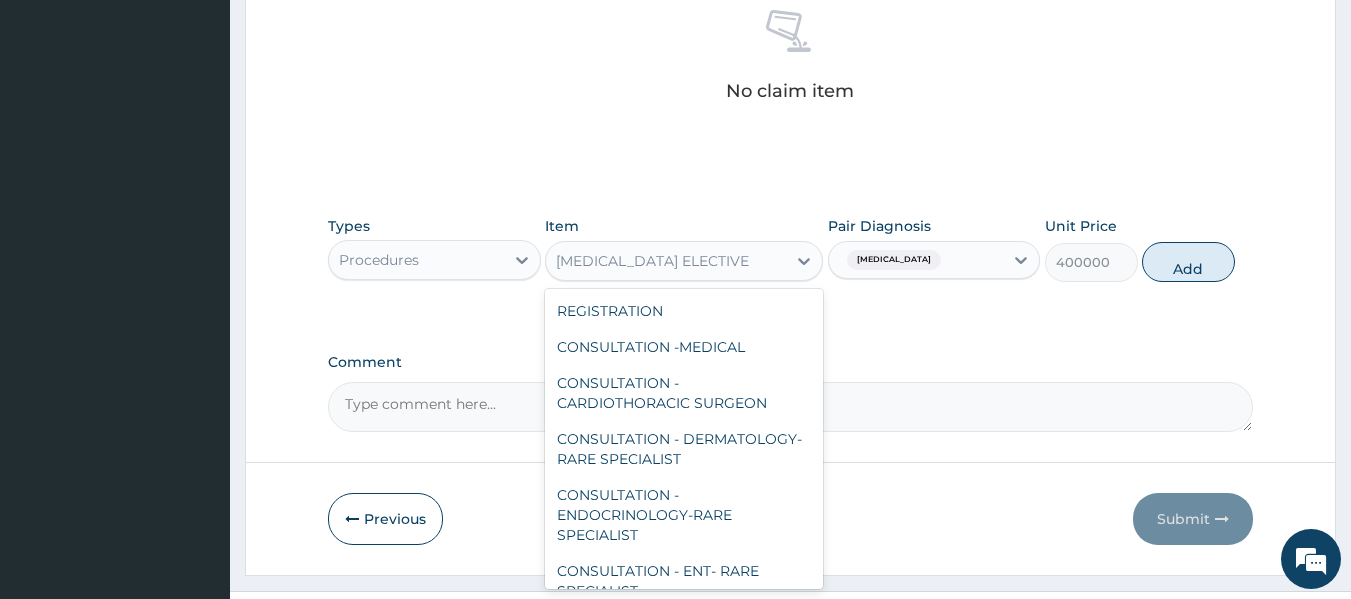 click on "CAESAREAN SECTION  ELECTIVE" at bounding box center (666, 261) 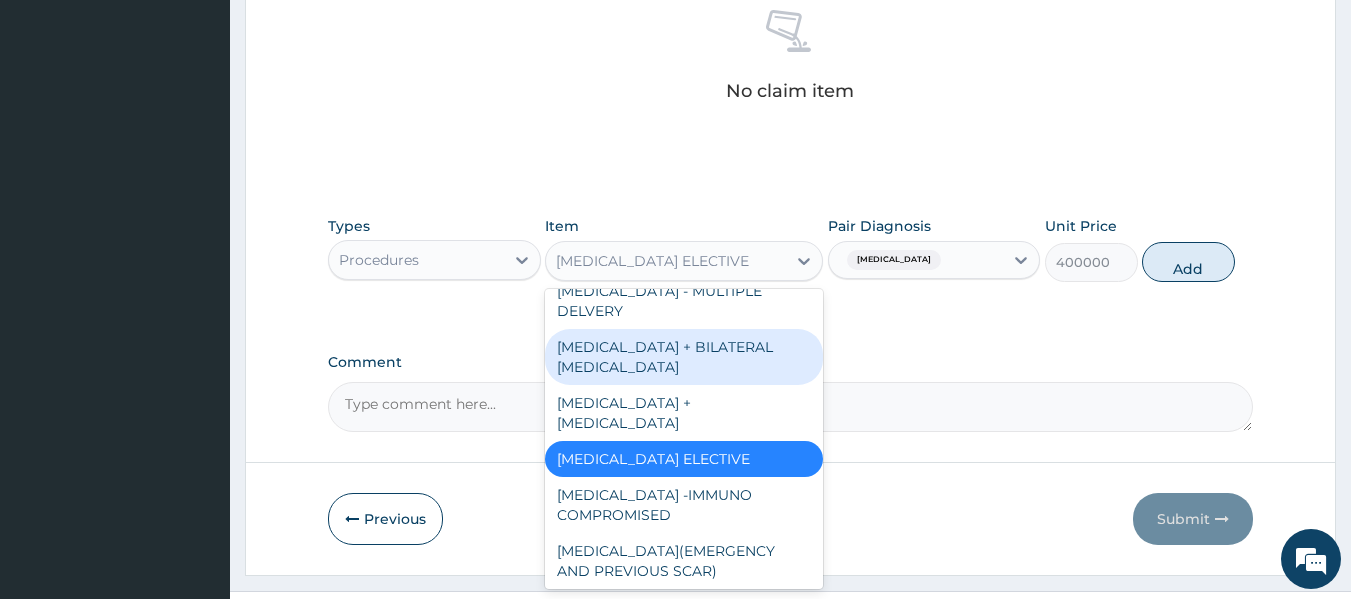 scroll, scrollTop: 14980, scrollLeft: 0, axis: vertical 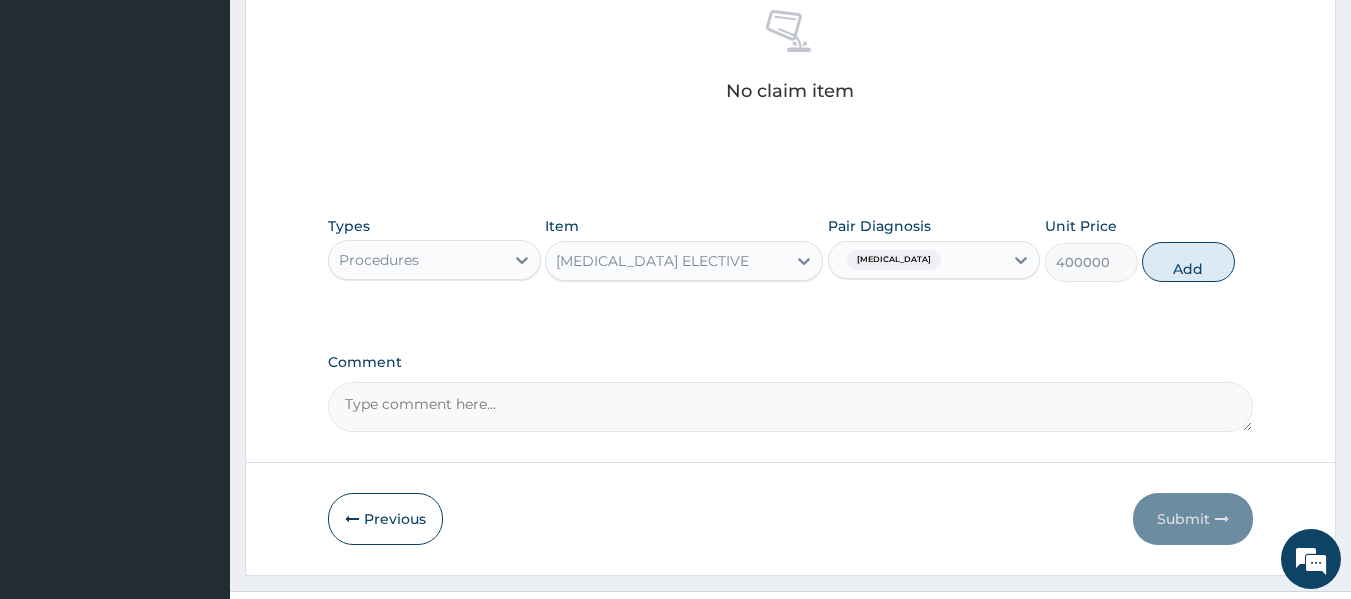 click on "Types Procedures Item CAESAREAN SECTION  ELECTIVE Pair Diagnosis Third trimester pregnancy Unit Price 400000 Add" at bounding box center (791, 264) 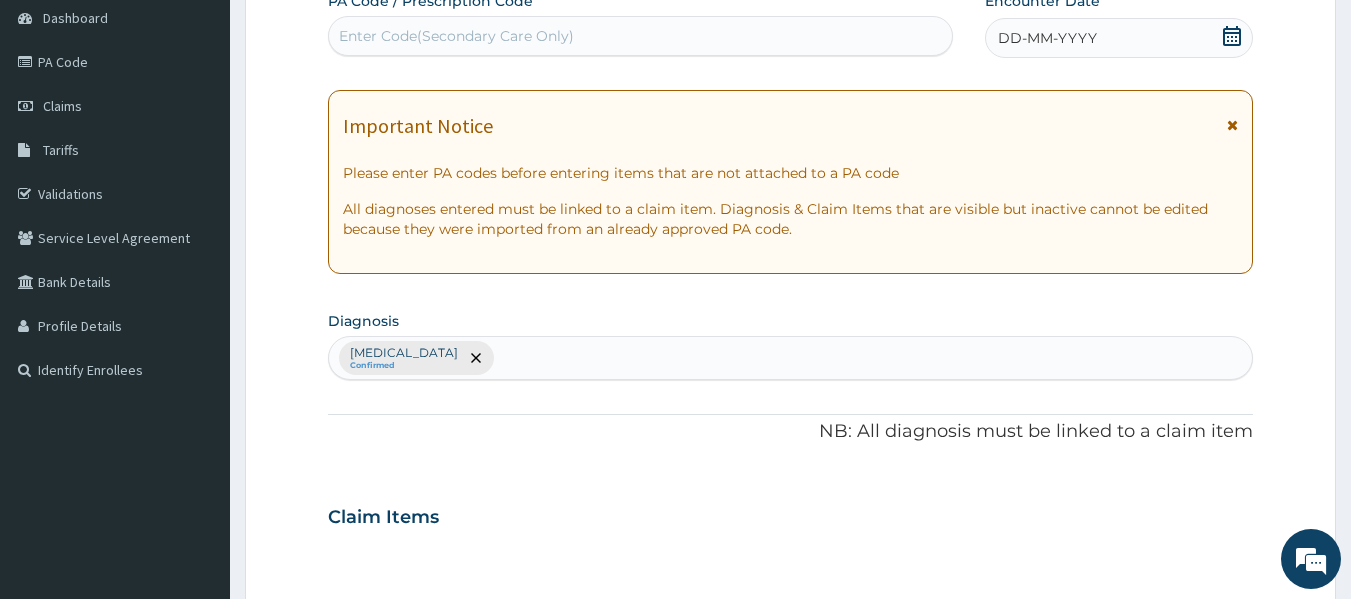 scroll, scrollTop: 0, scrollLeft: 0, axis: both 